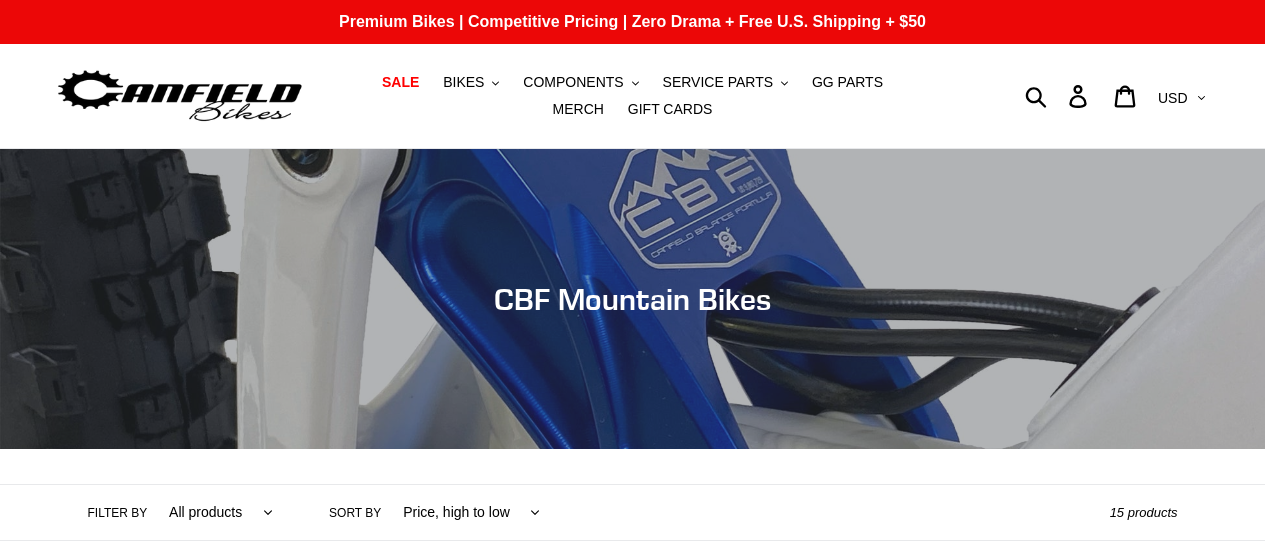 scroll, scrollTop: 0, scrollLeft: 0, axis: both 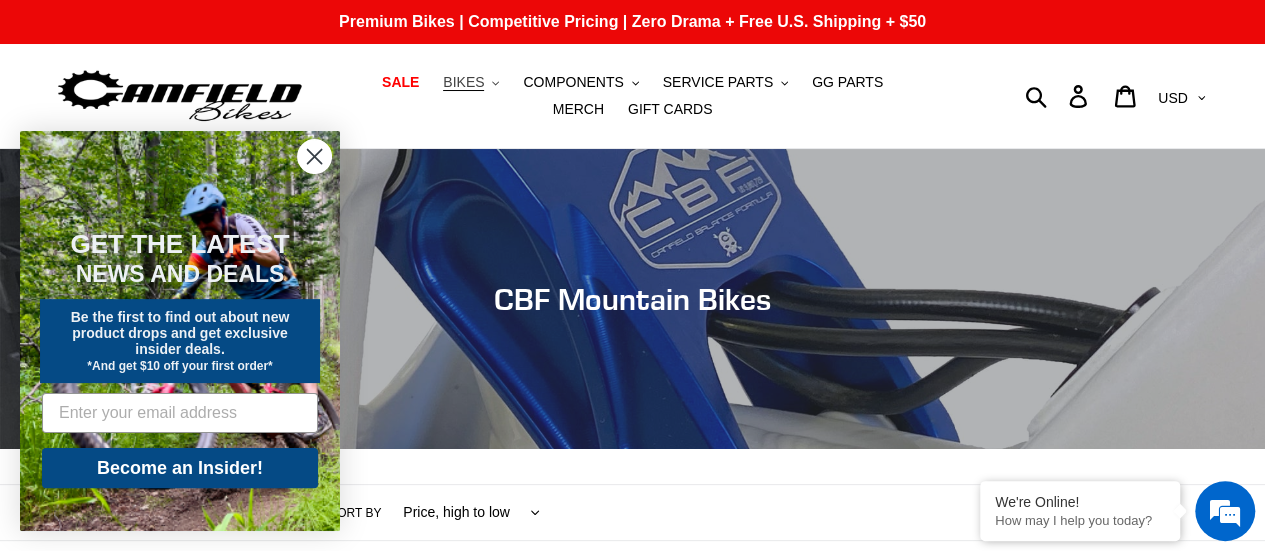 click on "BIKES" at bounding box center (463, 82) 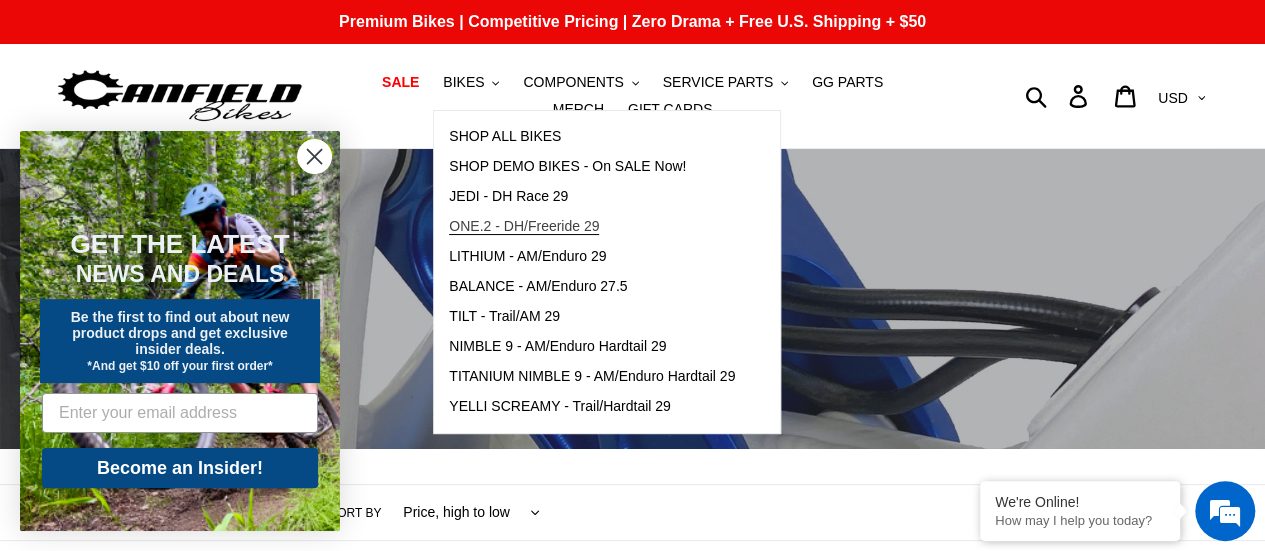 click on "ONE.2 - DH/Freeride 29" at bounding box center [524, 226] 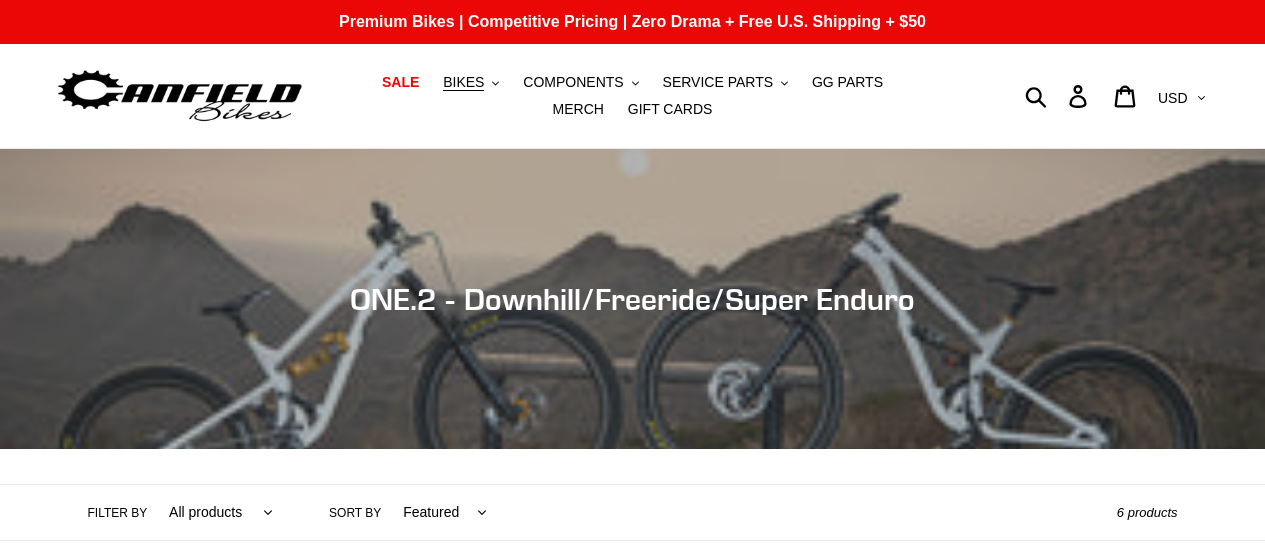 scroll, scrollTop: 0, scrollLeft: 0, axis: both 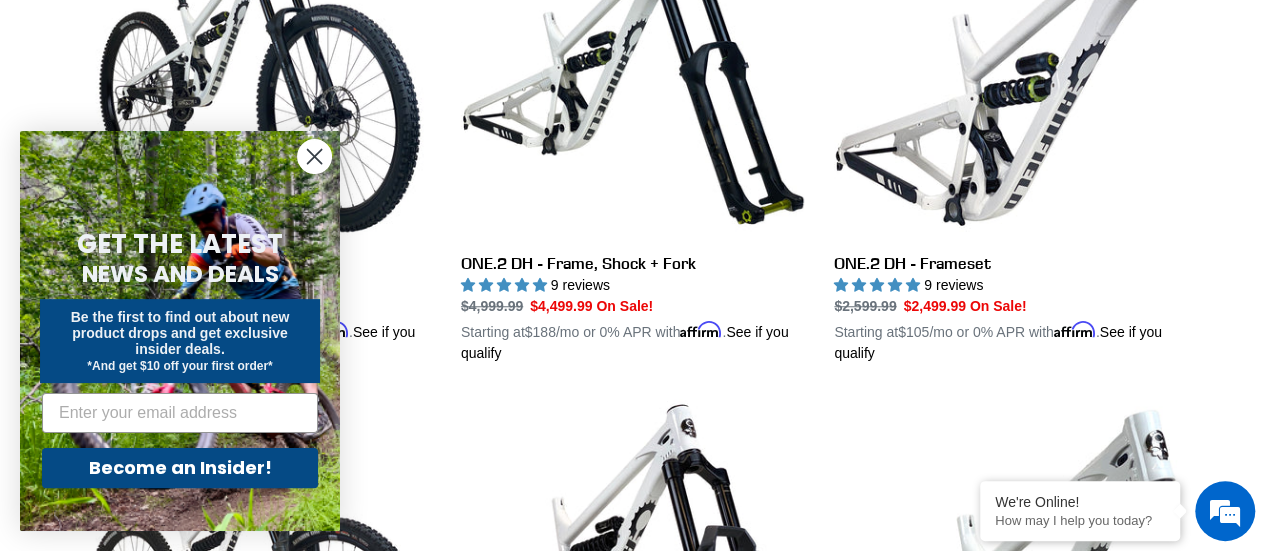 click 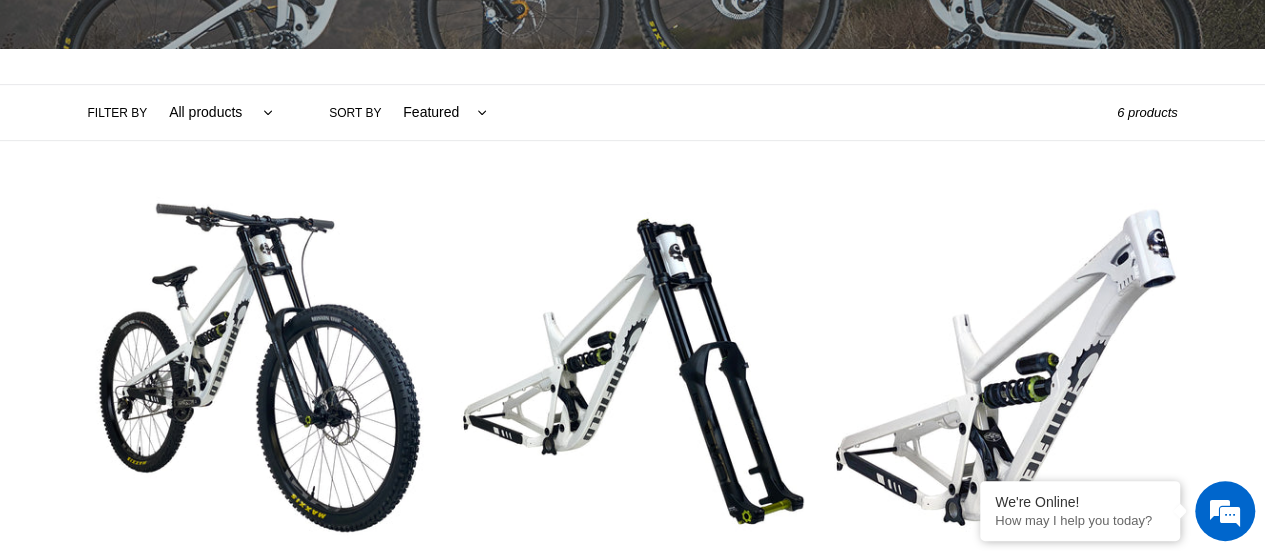 scroll, scrollTop: 0, scrollLeft: 0, axis: both 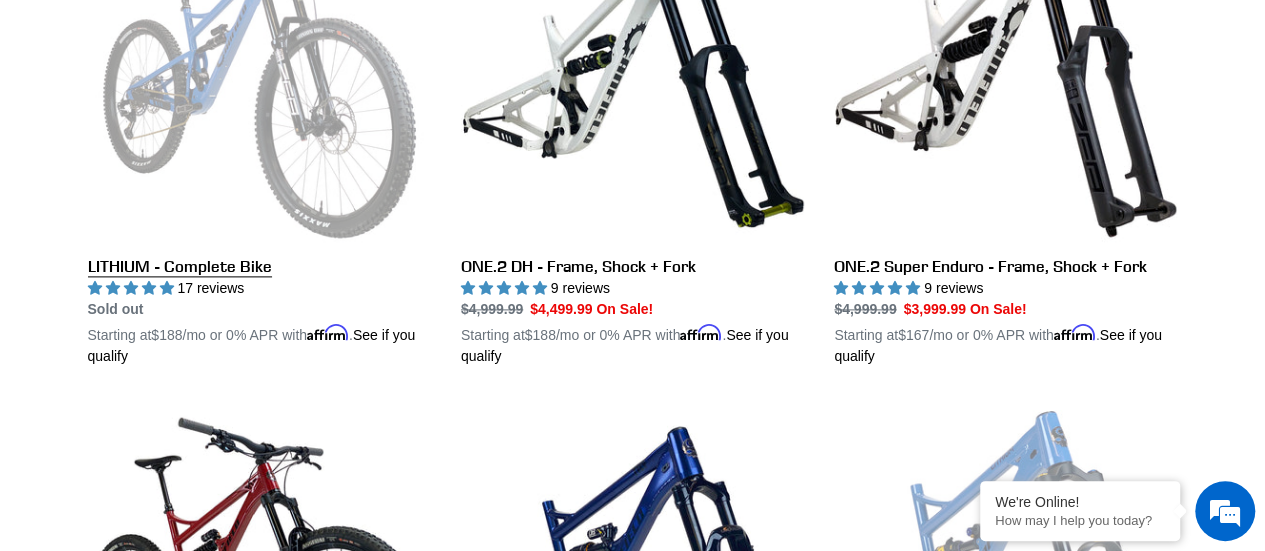 click on "LITHIUM - Complete Bike" at bounding box center [259, 133] 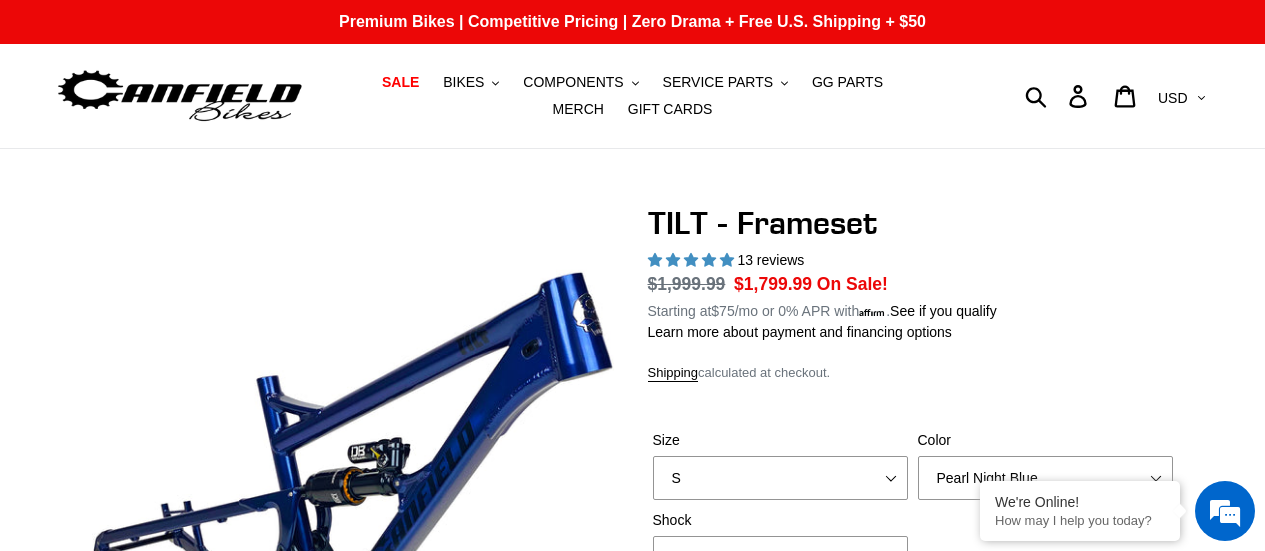 scroll, scrollTop: 0, scrollLeft: 0, axis: both 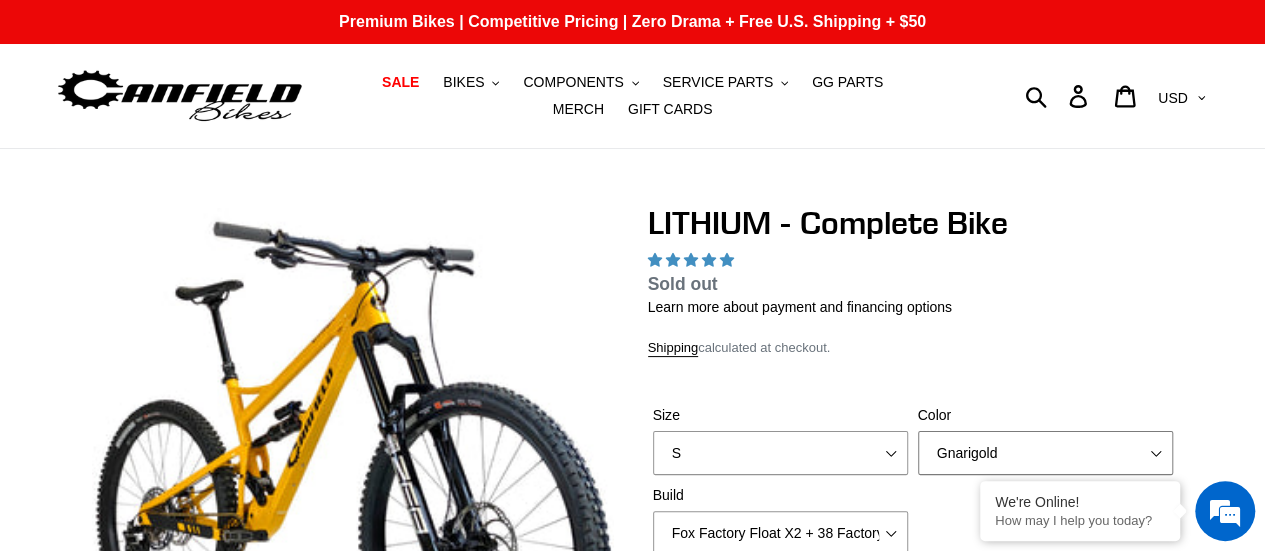 click on "Gnarigold
Blue Velvet
Stealth Black" at bounding box center (1045, 453) 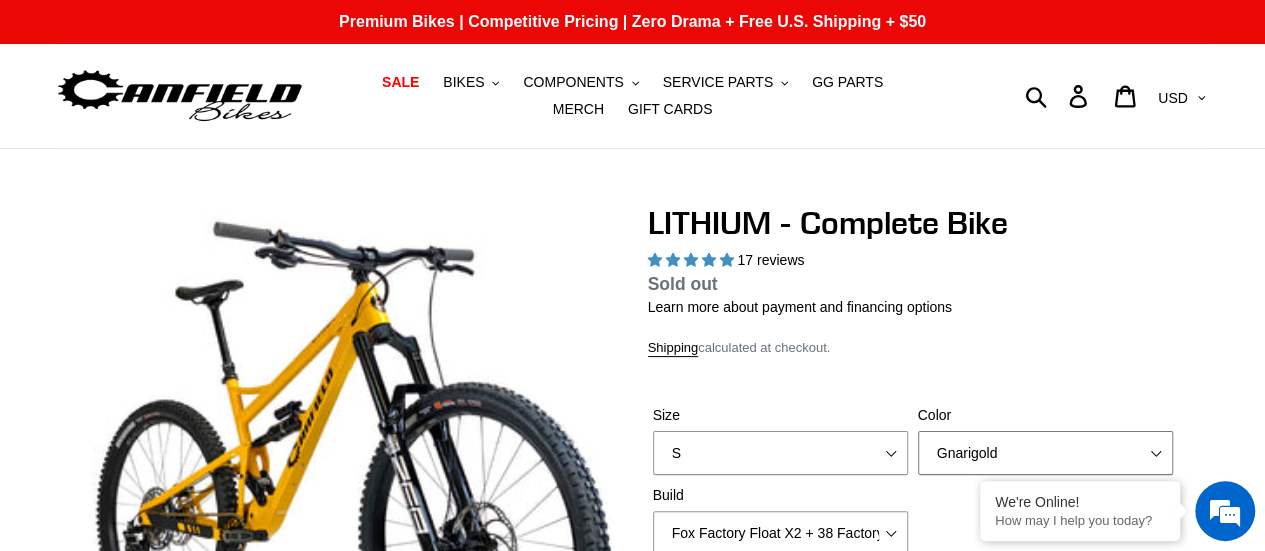 scroll, scrollTop: 0, scrollLeft: 0, axis: both 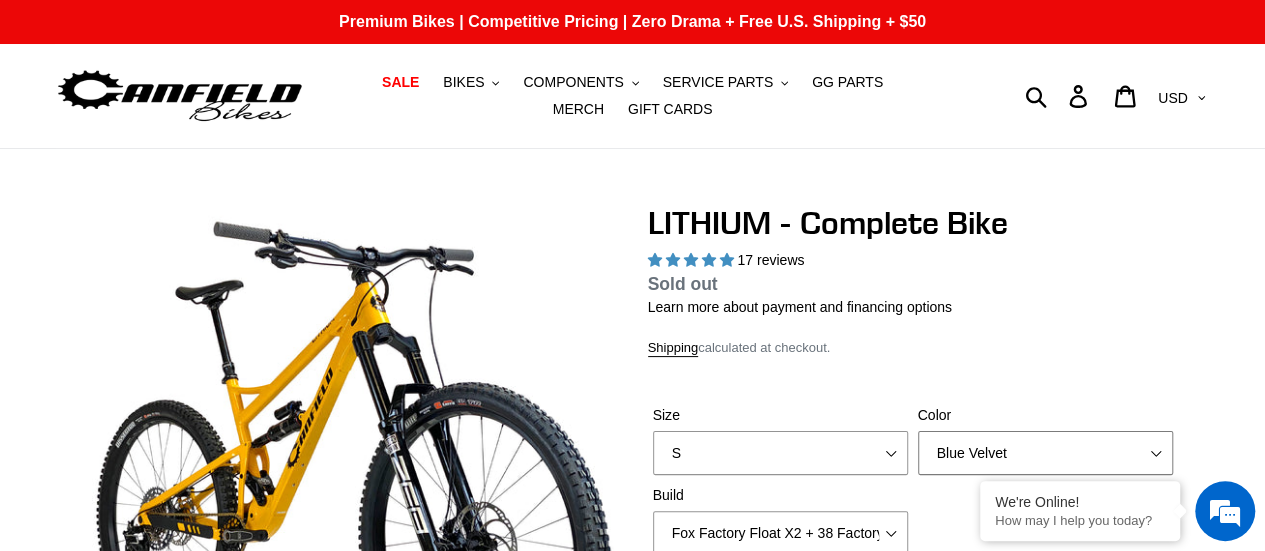 click on "Gnarigold
Blue Velvet
Stealth Black" at bounding box center [1045, 453] 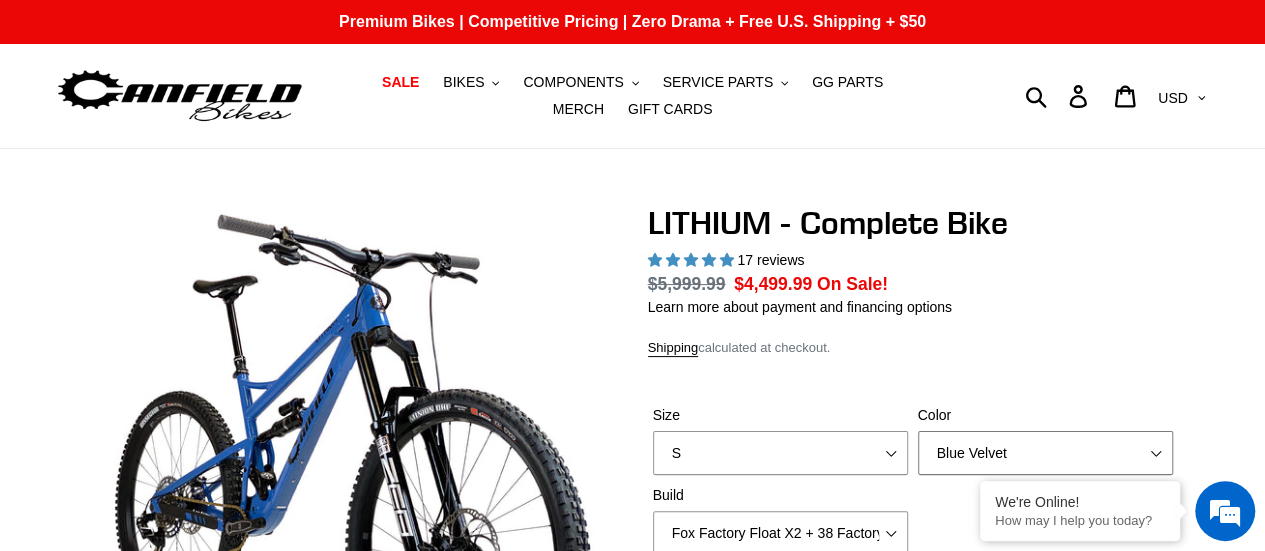 click on "Gnarigold
Blue Velvet
Stealth Black" at bounding box center (1045, 453) 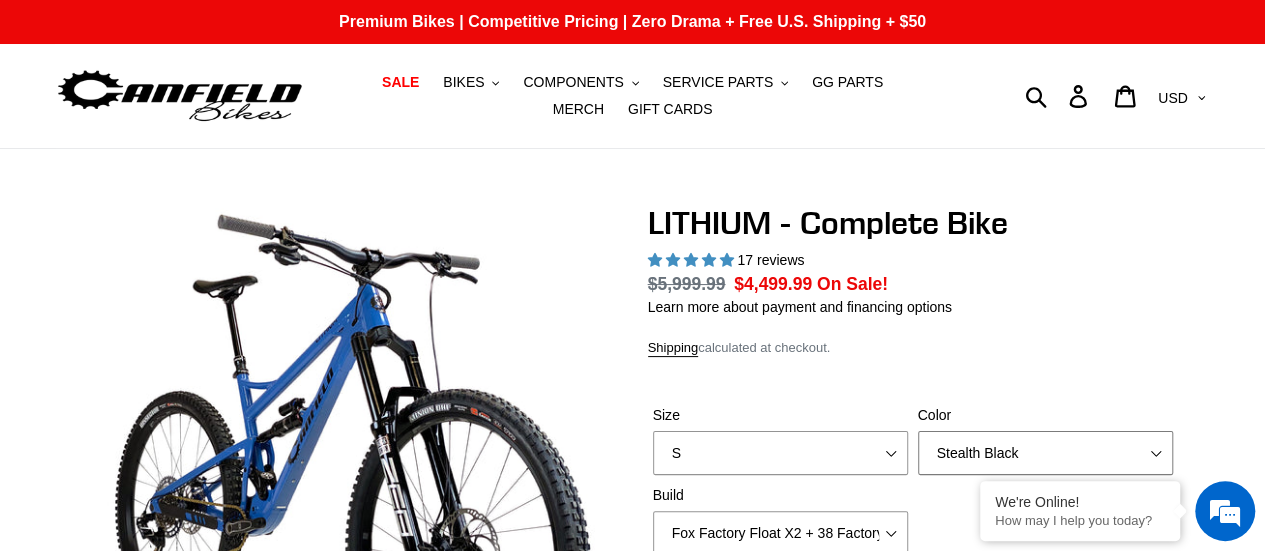 click on "Gnarigold
Blue Velvet
Stealth Black" at bounding box center [1045, 453] 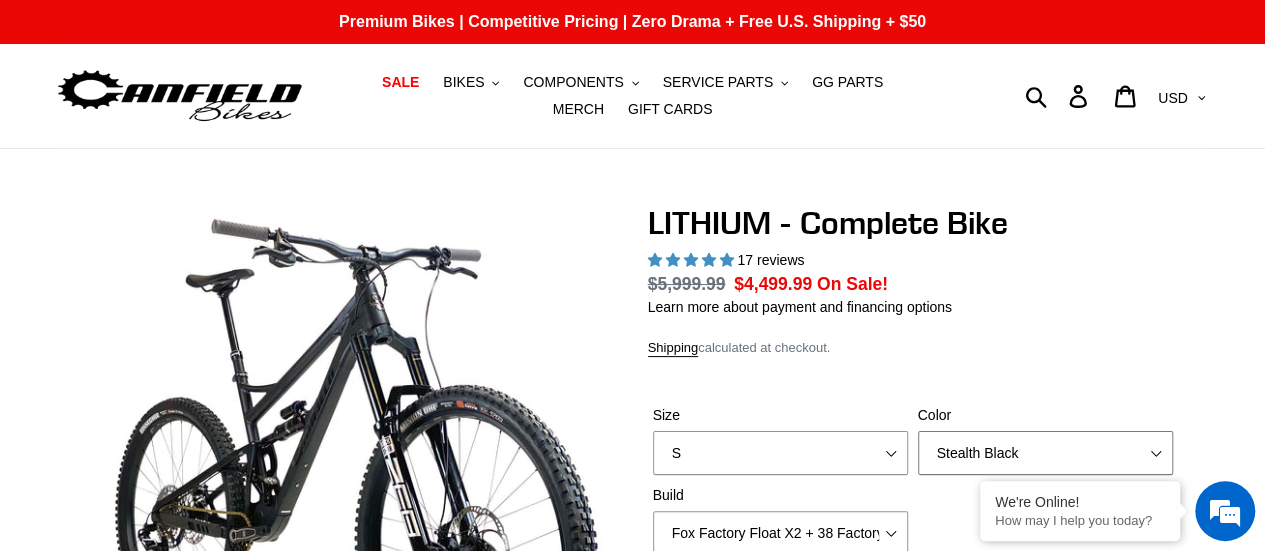 click on "Gnarigold
Blue Velvet
Stealth Black" at bounding box center [1045, 453] 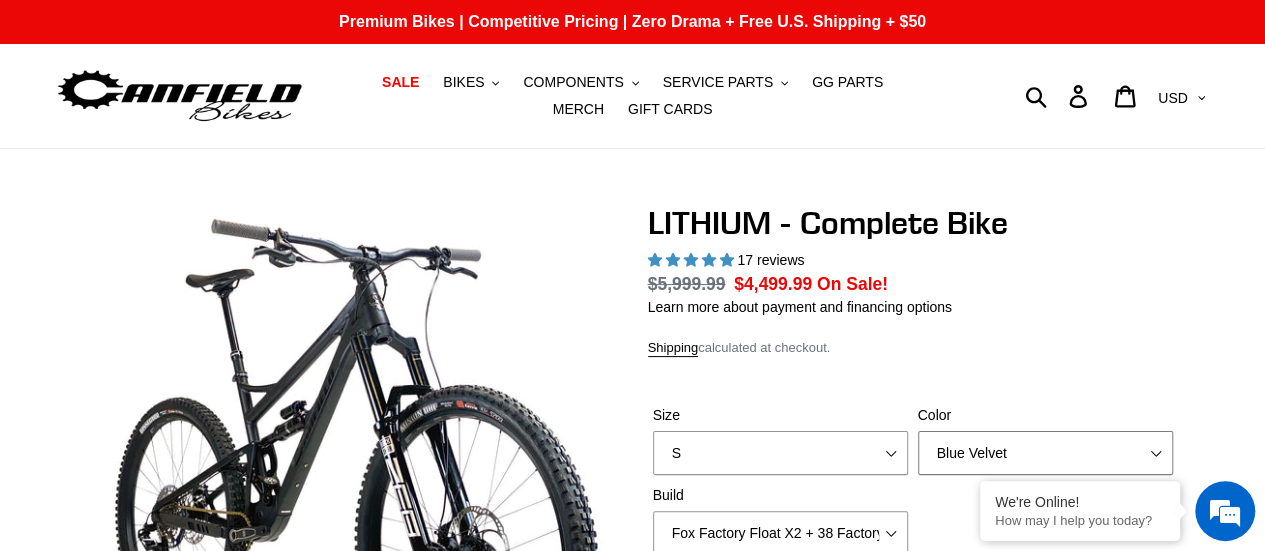 click on "Gnarigold
Blue Velvet
Stealth Black" at bounding box center [1045, 453] 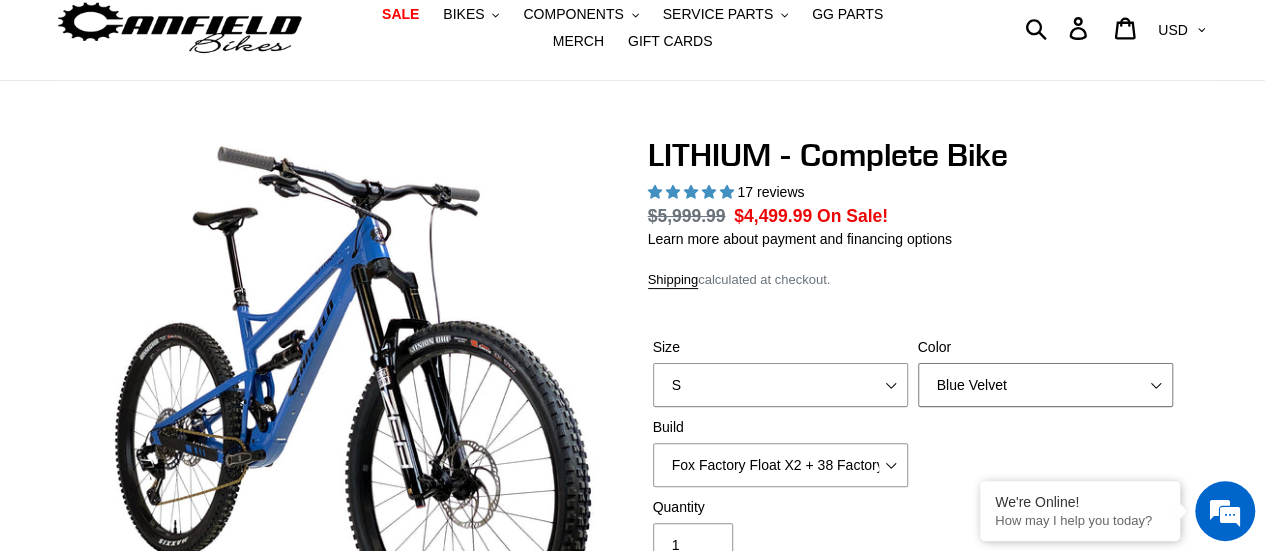 scroll, scrollTop: 100, scrollLeft: 0, axis: vertical 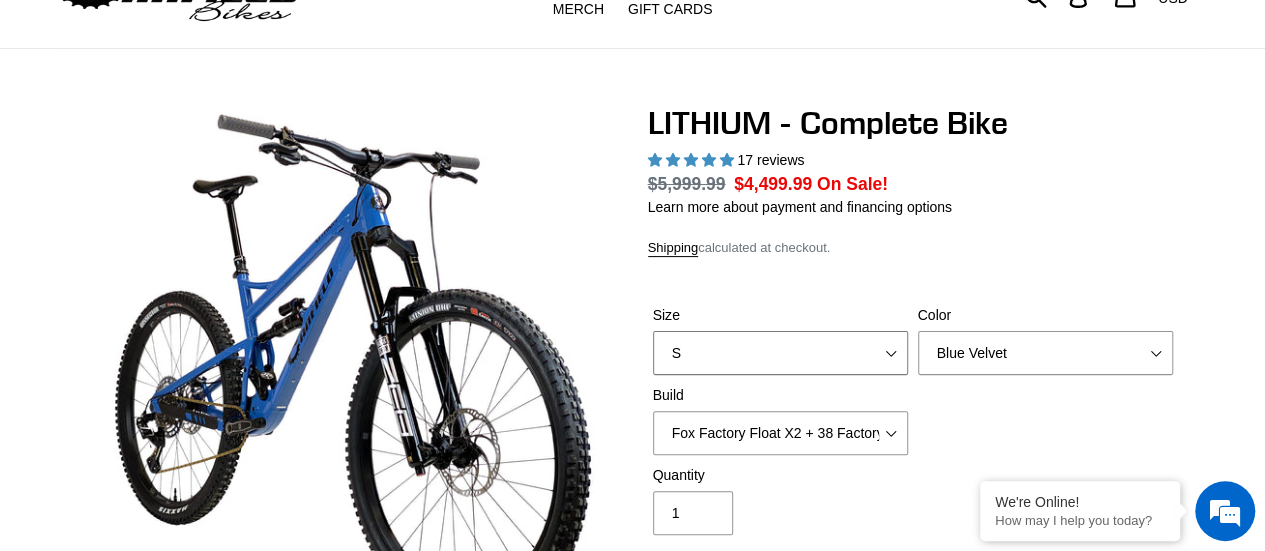 click on "S
M
L
XL" at bounding box center [780, 353] 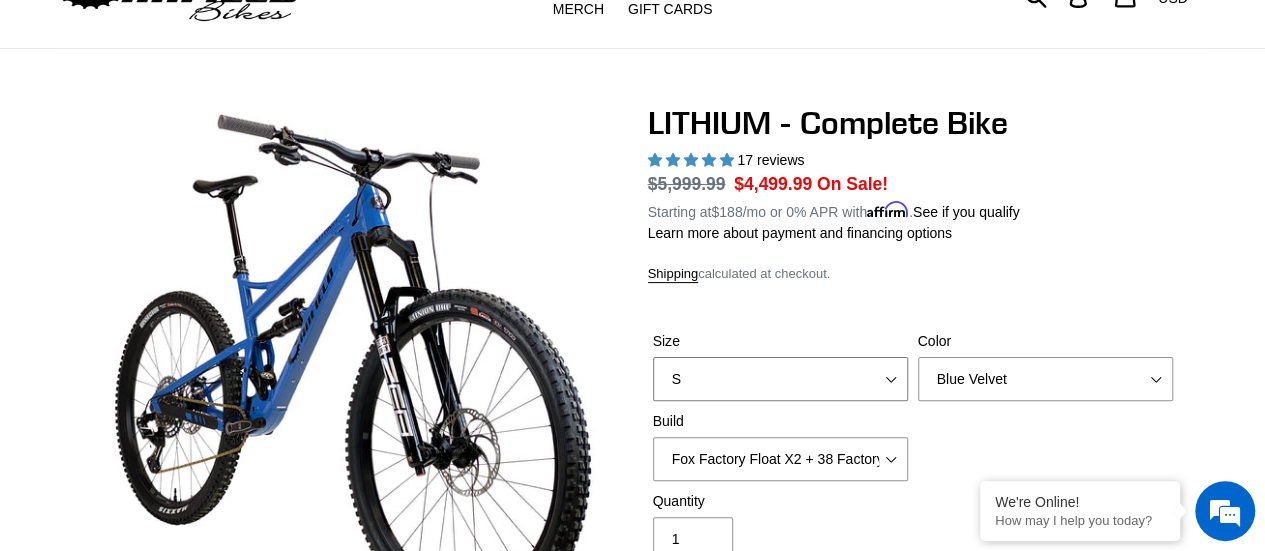 select on "M" 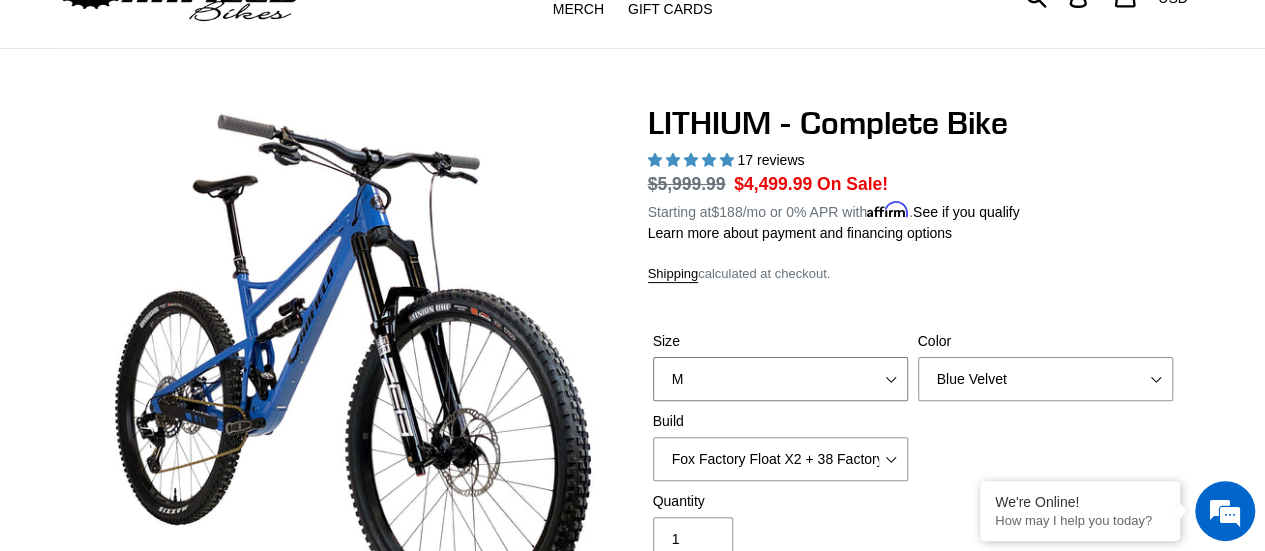 click on "S
M
L
XL" at bounding box center (780, 379) 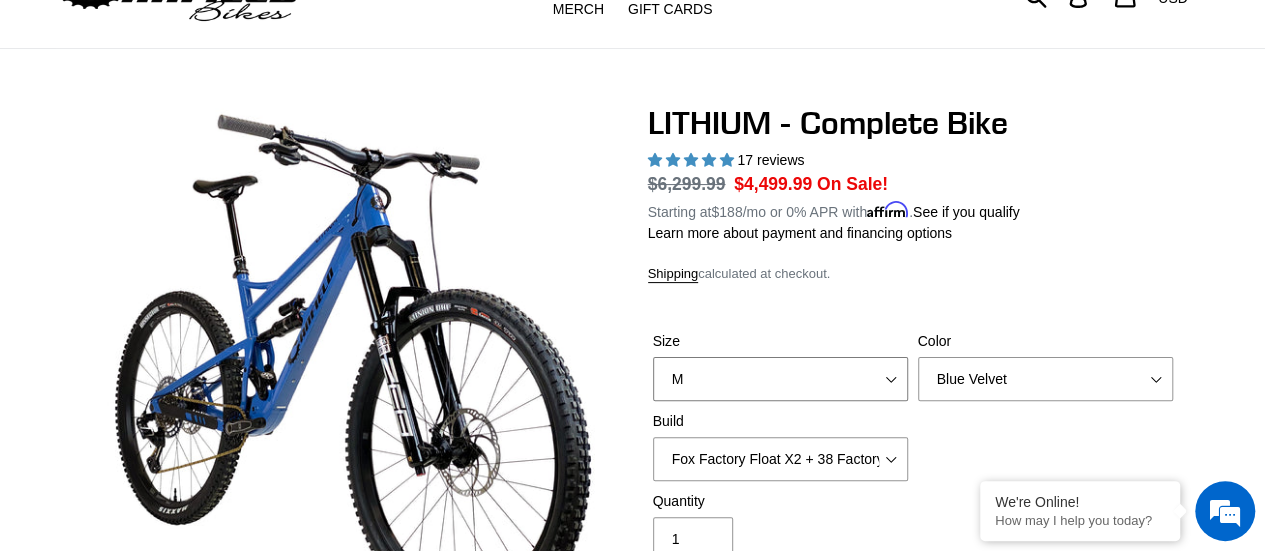 scroll, scrollTop: 0, scrollLeft: 0, axis: both 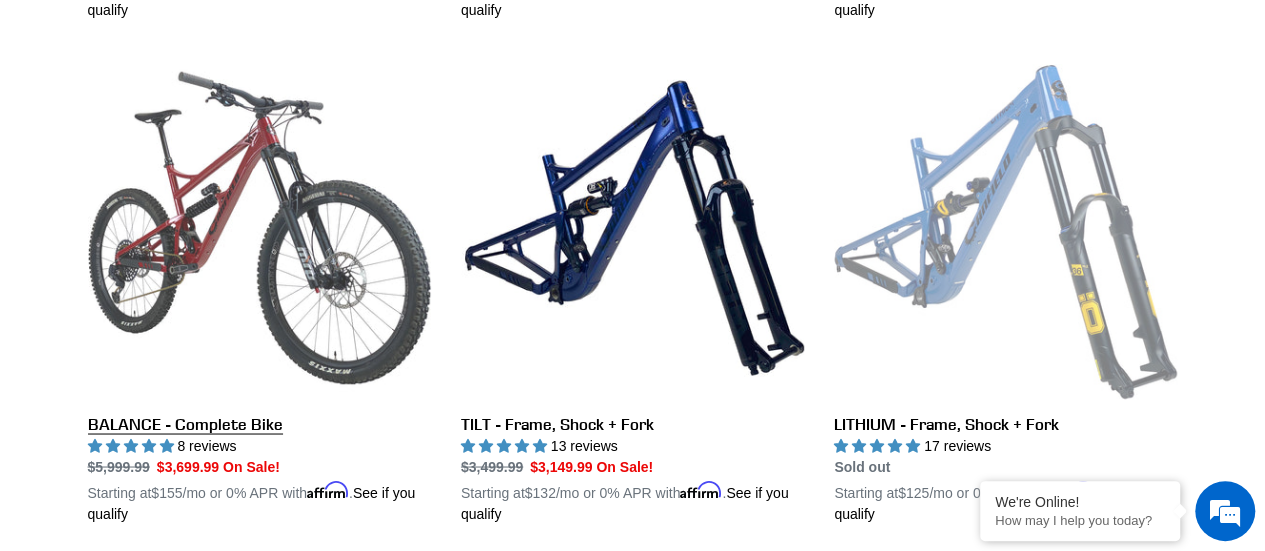 click on "BALANCE - Complete Bike" at bounding box center [259, 290] 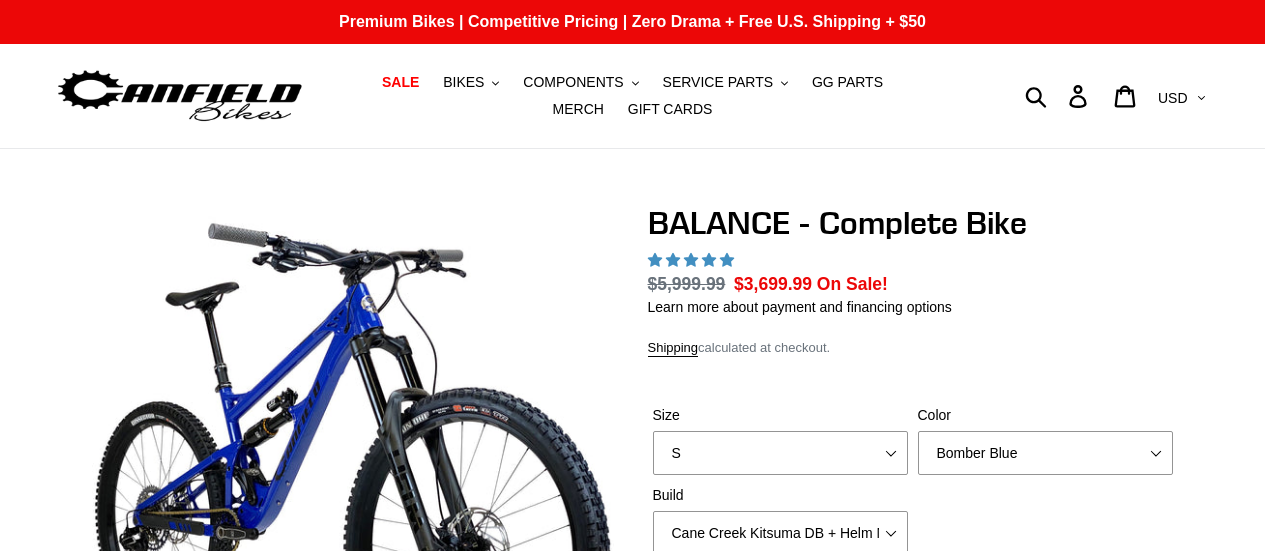 scroll, scrollTop: 0, scrollLeft: 0, axis: both 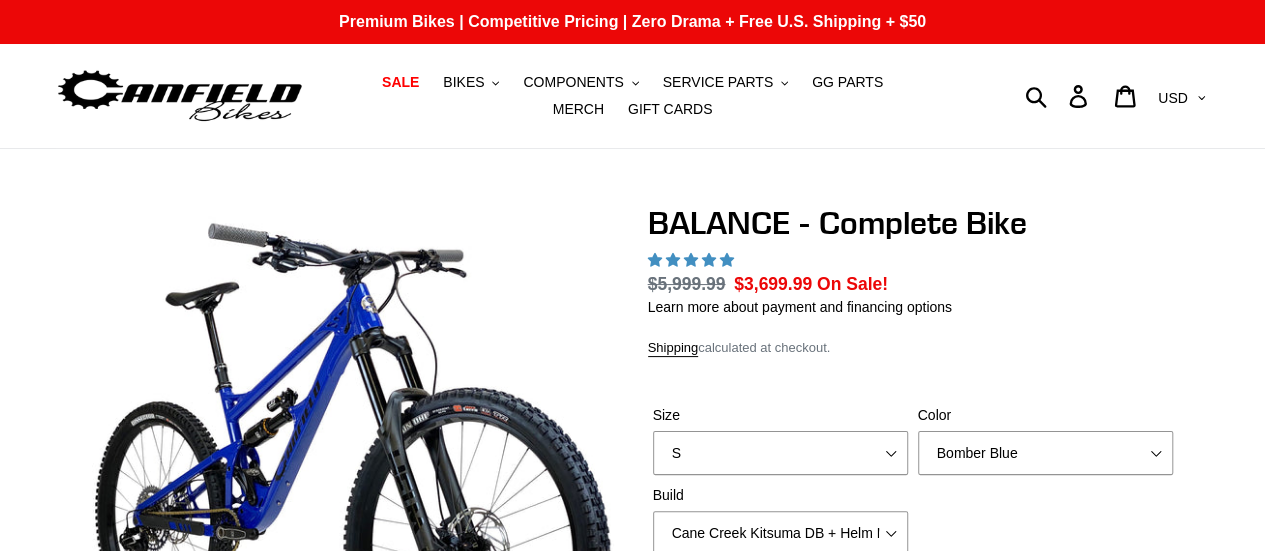 select on "highest-rating" 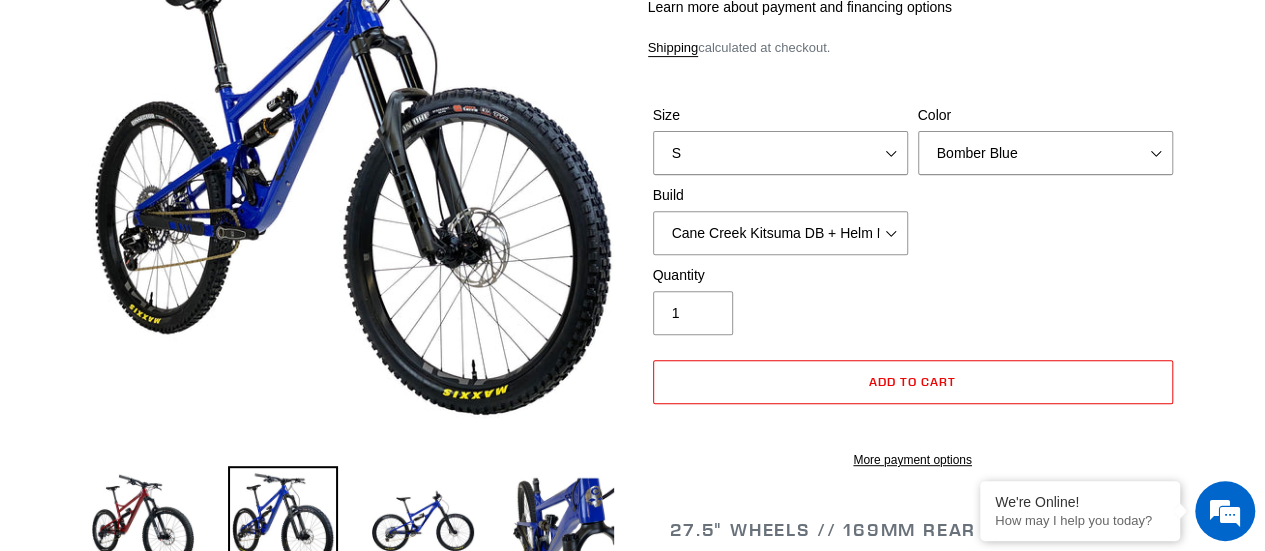 scroll, scrollTop: 100, scrollLeft: 0, axis: vertical 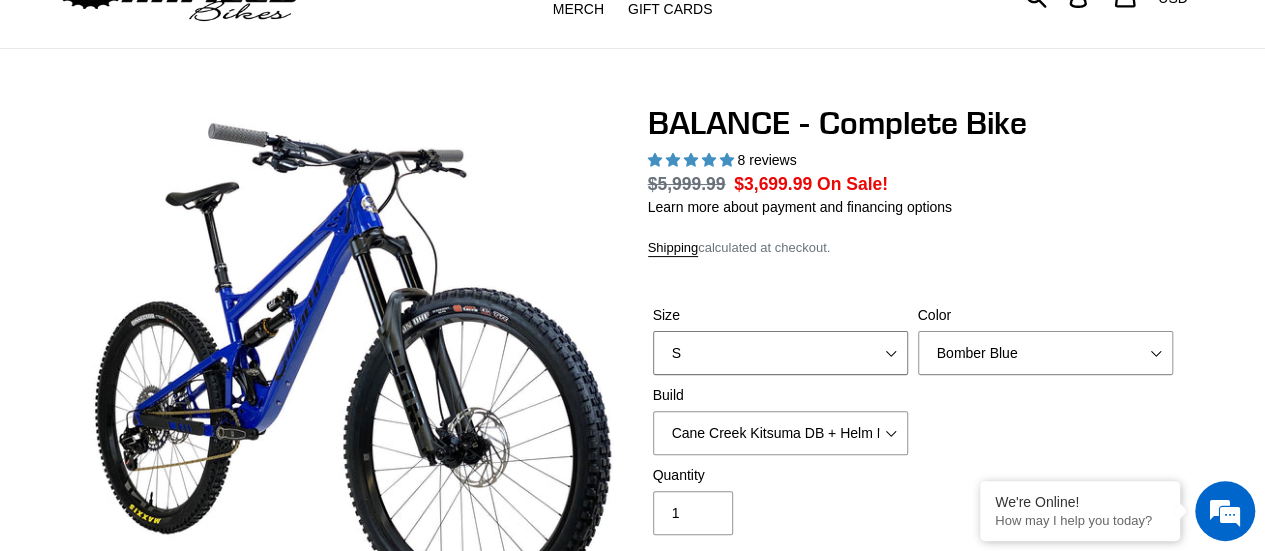 click on "S
M
L
XL" at bounding box center [780, 353] 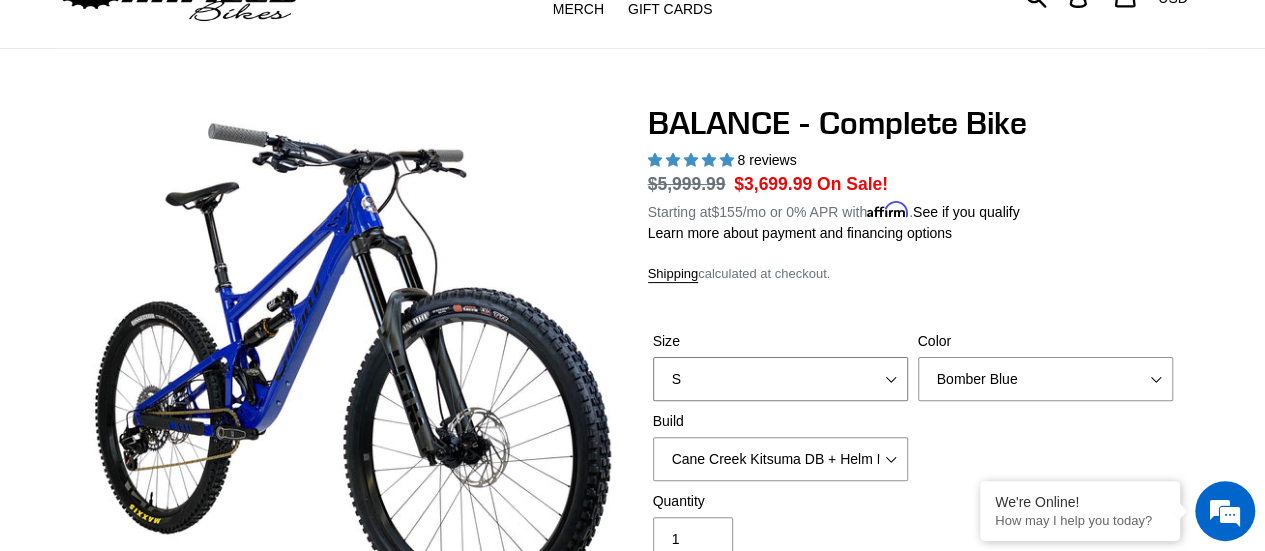 select on "M" 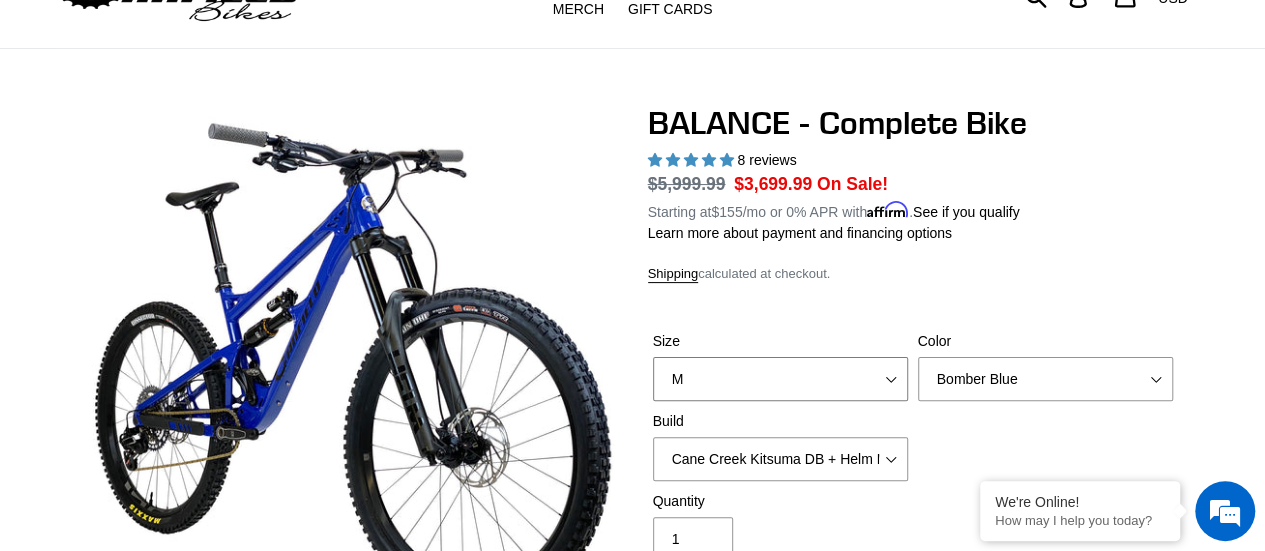 click on "S
M
L
XL" at bounding box center (780, 379) 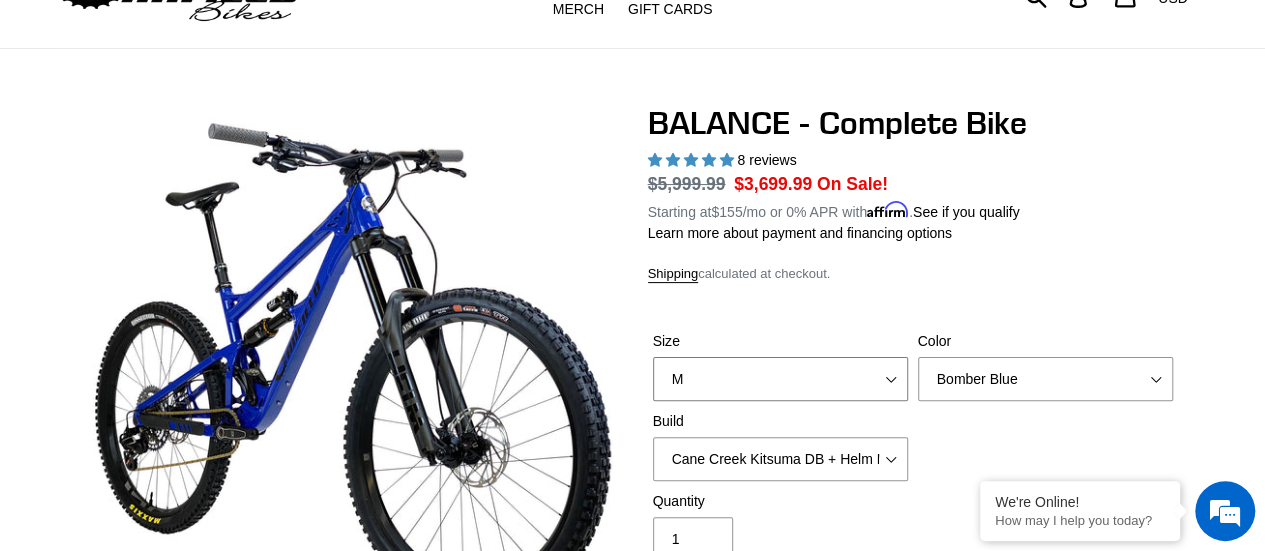 scroll, scrollTop: 0, scrollLeft: 0, axis: both 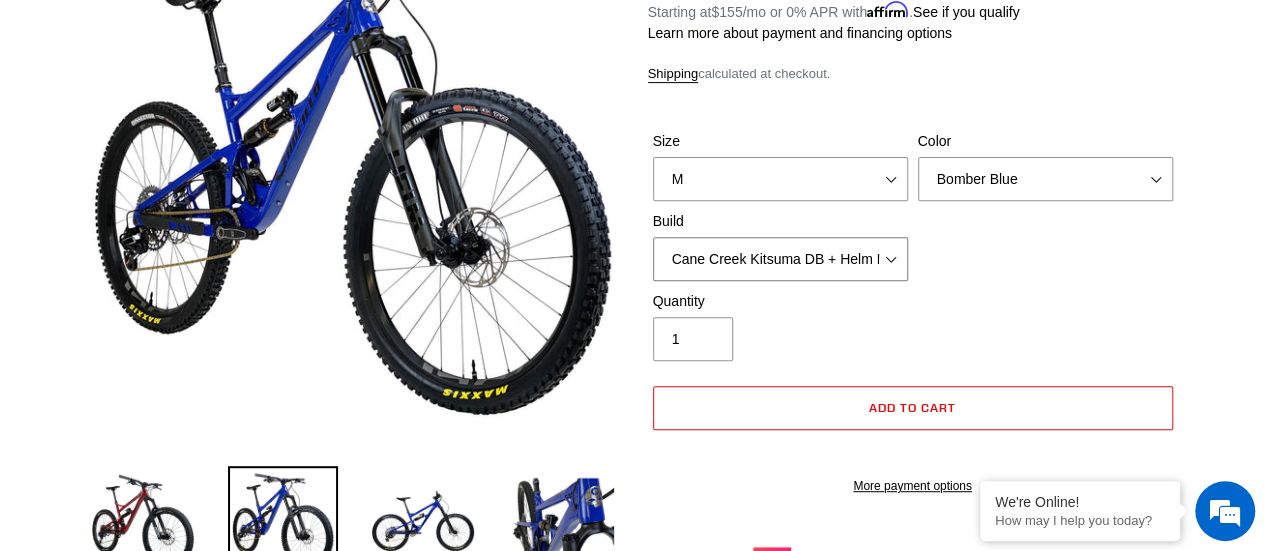 click on "Cane Creek  Kitsuma DB + Helm MKII + SRAM GX
Cane Creek  Kitsuma DB + Helm MKII + SRAM XO
Cane Creek  Kitsuma DB + Helm MKII + Shimano XT
RockShox Vivid ULT + Zeb ULT + SRAM GX
RockShox Vivid ULT + Zeb ULT + SRAM XO
RockShox Vivid ULT + Zeb ULT + Shimano XT" at bounding box center (780, 259) 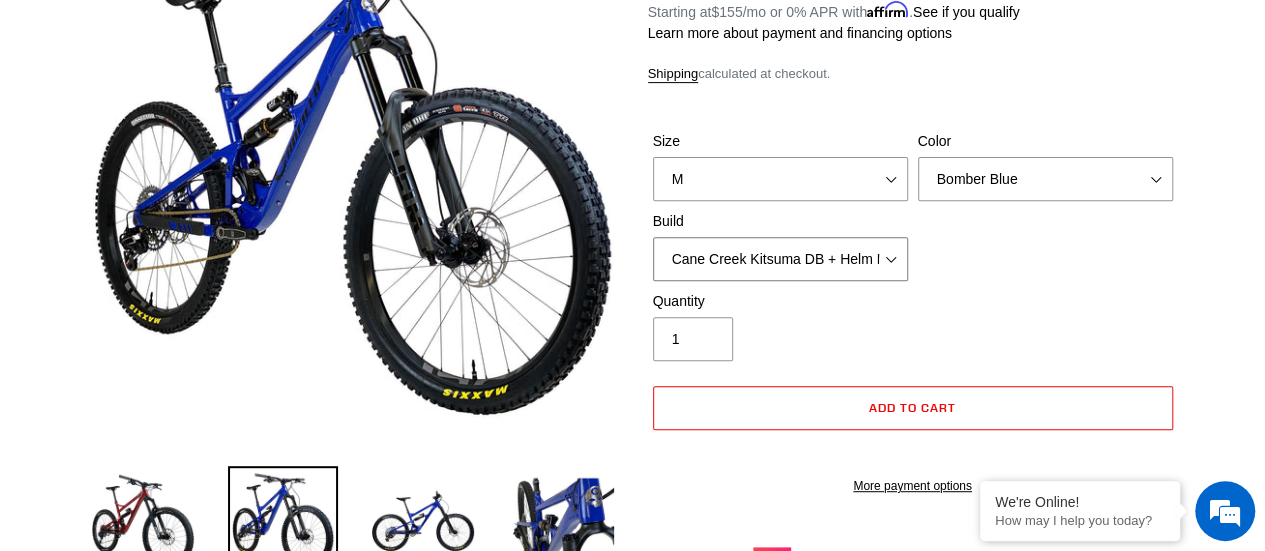 select on "RockShox Vivid ULT + Zeb ULT + SRAM XO" 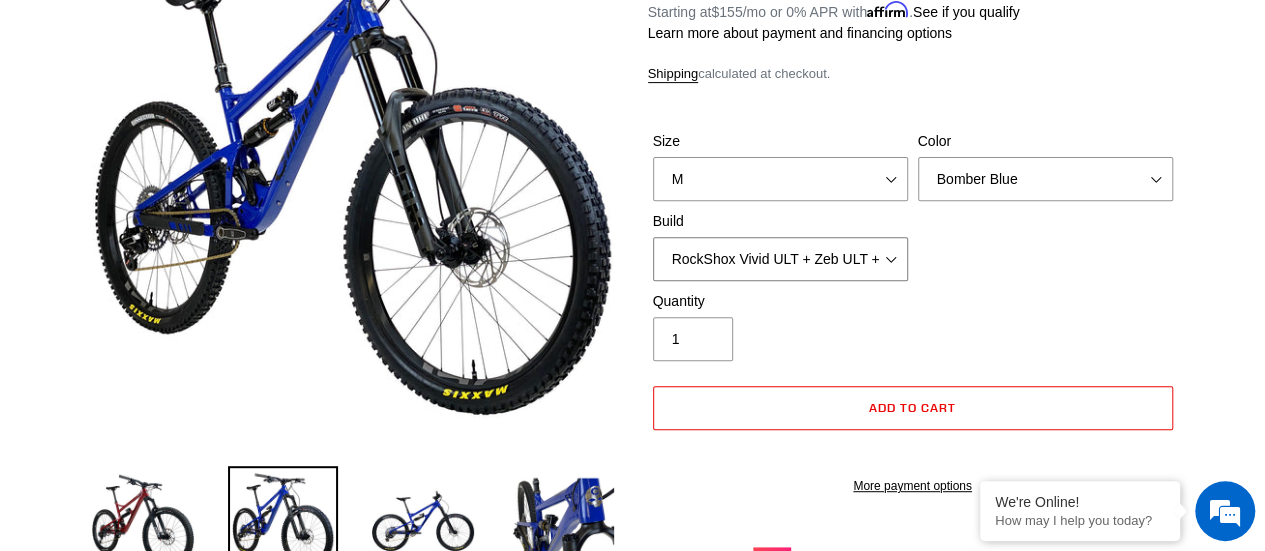 click on "Cane Creek  Kitsuma DB + Helm MKII + SRAM GX
Cane Creek  Kitsuma DB + Helm MKII + SRAM XO
Cane Creek  Kitsuma DB + Helm MKII + Shimano XT
RockShox Vivid ULT + Zeb ULT + SRAM GX
RockShox Vivid ULT + Zeb ULT + SRAM XO
RockShox Vivid ULT + Zeb ULT + Shimano XT" at bounding box center [780, 259] 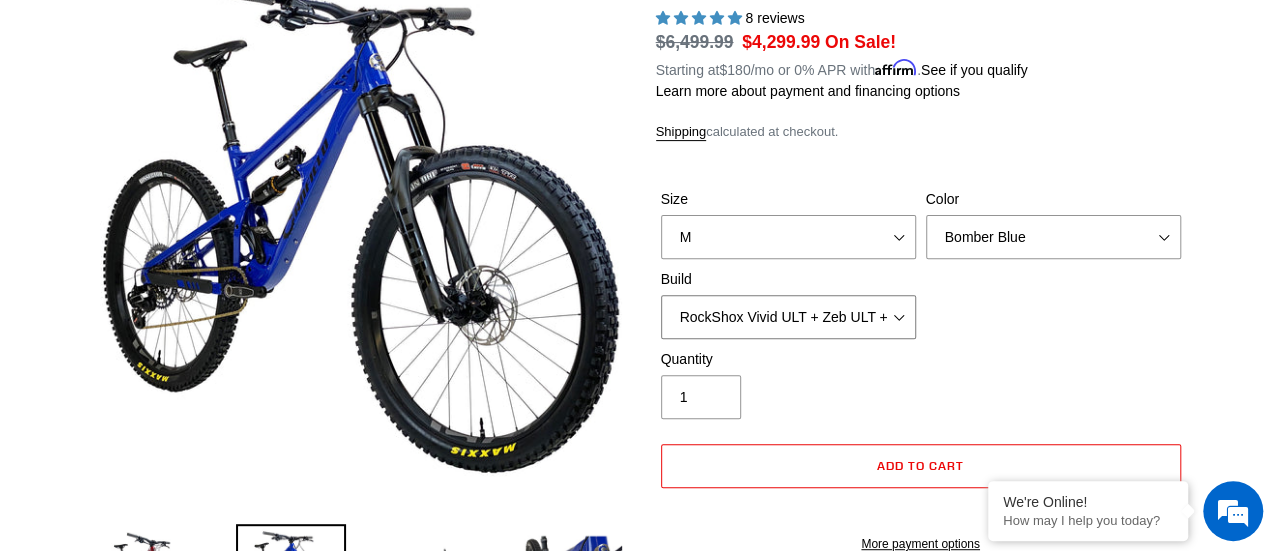 scroll, scrollTop: 200, scrollLeft: 0, axis: vertical 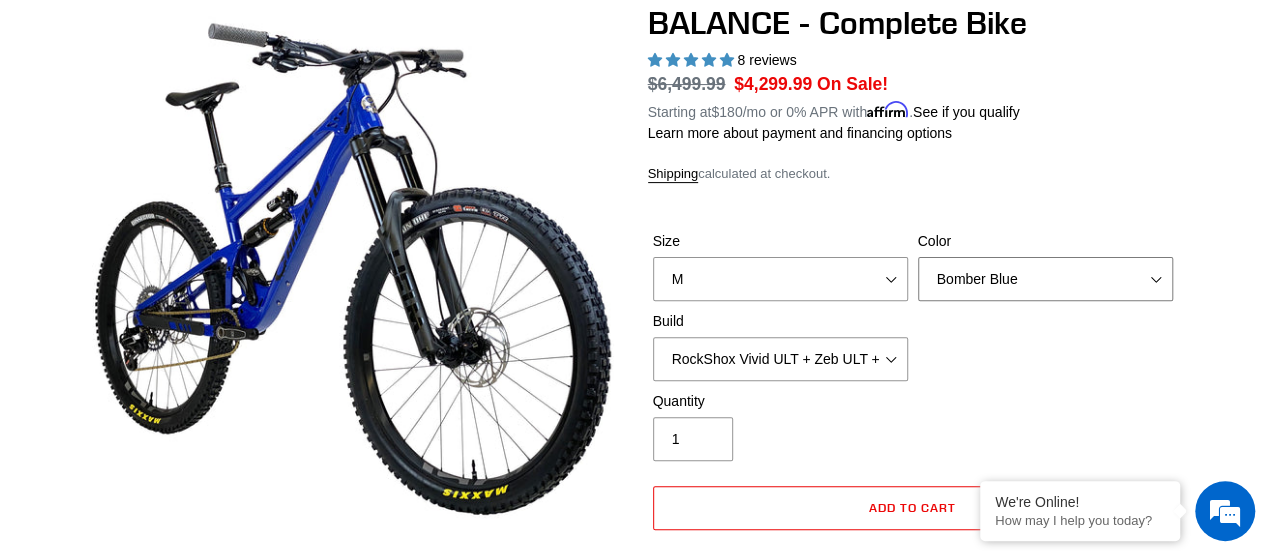 click on "Bomber Blue
Goat's Blood
Stealth Black" at bounding box center [1045, 279] 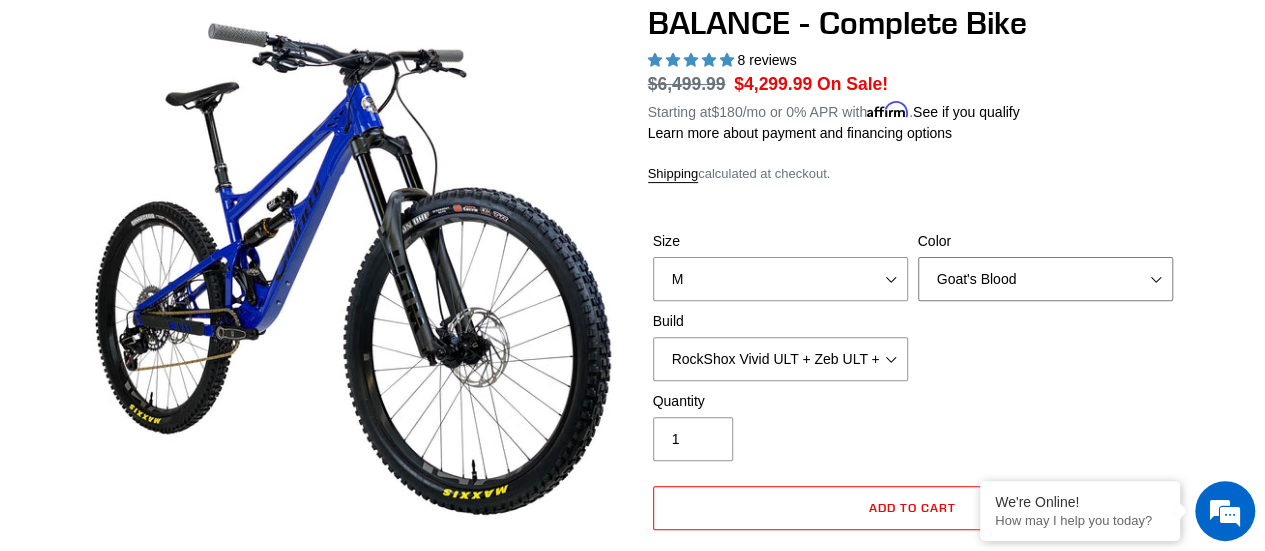 click on "Bomber Blue
Goat's Blood
Stealth Black" at bounding box center (1045, 279) 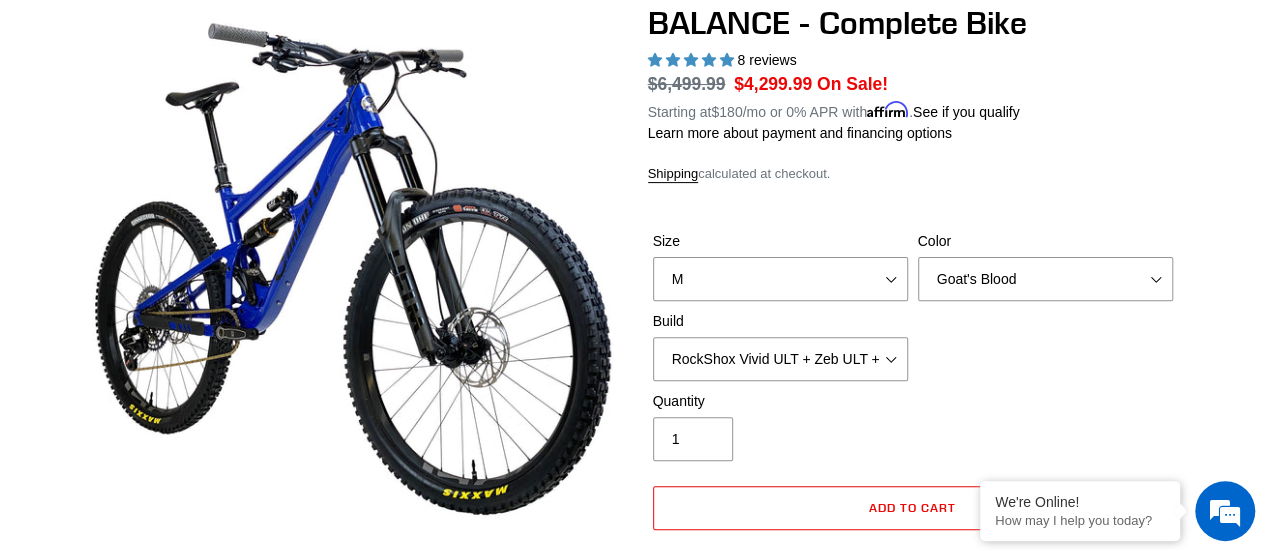 click on "BALANCE - Complete Bike
8 reviews
Regular price
$6,499.99
Sale price
$4,299.99
On Sale!
Unit price
/ per
Starting at  $180 /mo or 0% APR with  Affirm .  See if you qualify
Learn more about payment and financing options
Shipping  calculated at checkout.
Size
S
M
L
XL
1" at bounding box center (913, 350) 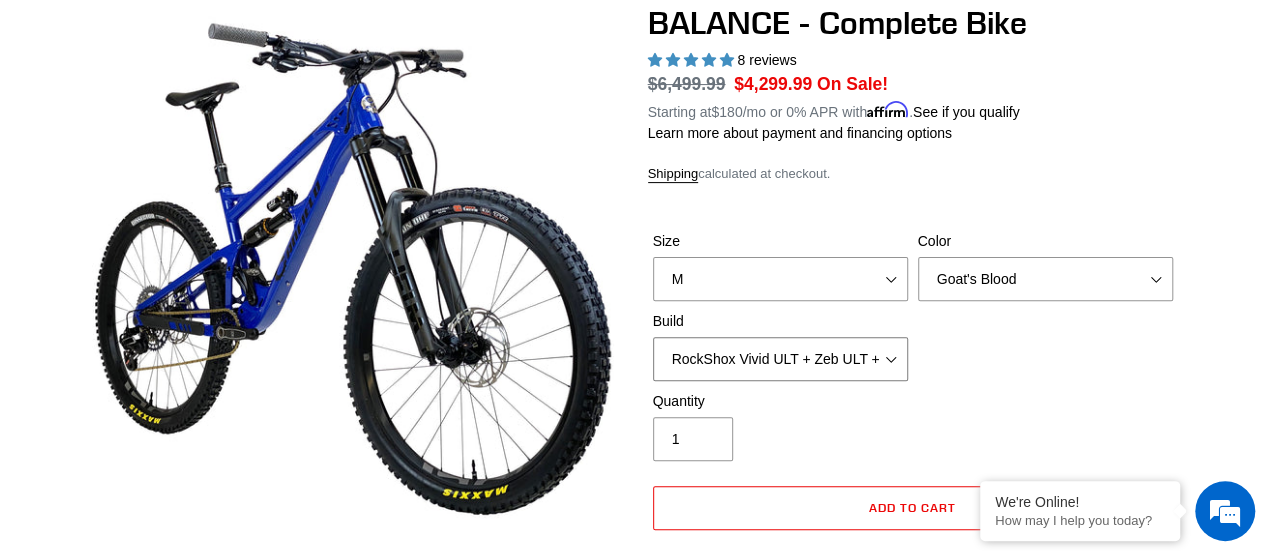 click on "Cane Creek  Kitsuma DB + Helm MKII + SRAM GX
Cane Creek  Kitsuma DB + Helm MKII + SRAM XO
Cane Creek  Kitsuma DB + Helm MKII + Shimano XT
RockShox Vivid ULT + Zeb ULT + SRAM GX
RockShox Vivid ULT + Zeb ULT + SRAM XO
RockShox Vivid ULT + Zeb ULT + Shimano XT" at bounding box center (780, 359) 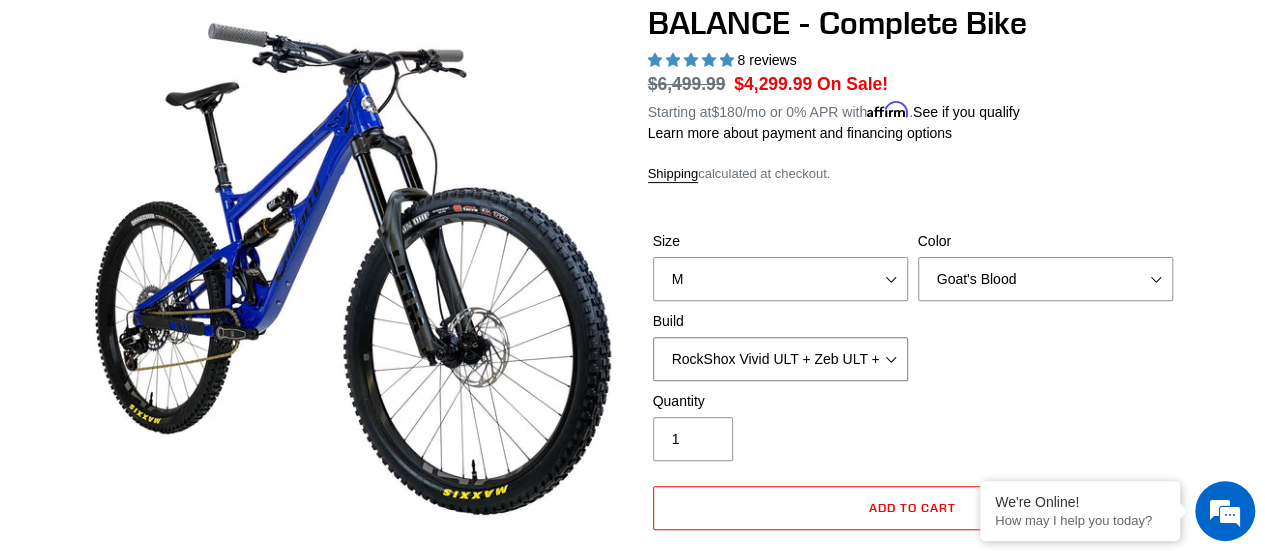 select on "RockShox Vivid ULT + Zeb ULT + Shimano XT" 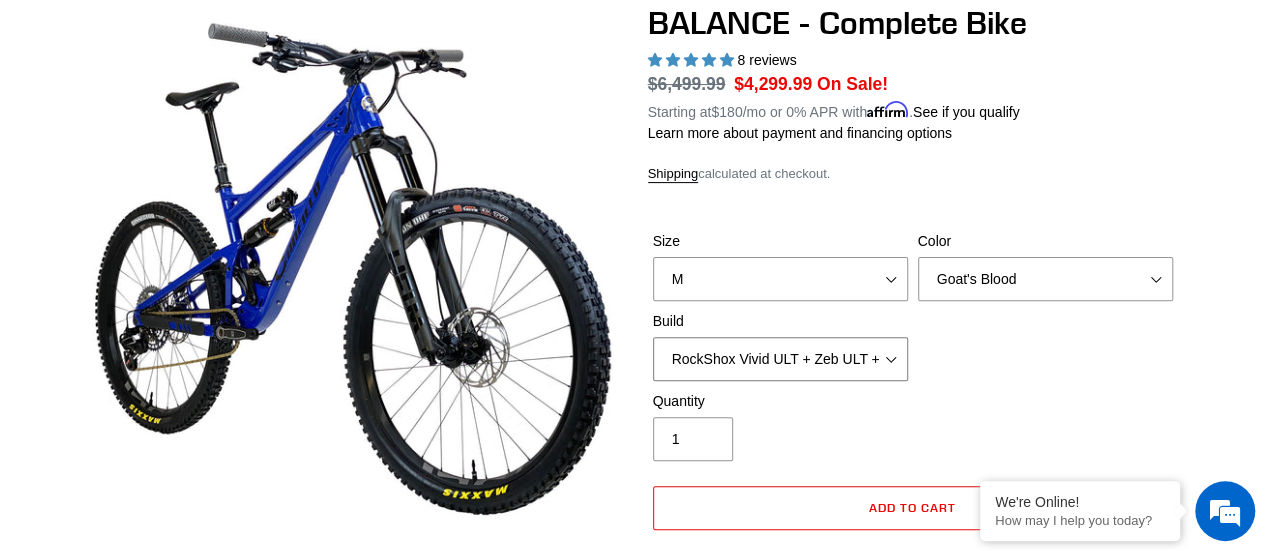 click on "Cane Creek  Kitsuma DB + Helm MKII + SRAM GX
Cane Creek  Kitsuma DB + Helm MKII + SRAM XO
Cane Creek  Kitsuma DB + Helm MKII + Shimano XT
RockShox Vivid ULT + Zeb ULT + SRAM GX
RockShox Vivid ULT + Zeb ULT + SRAM XO
RockShox Vivid ULT + Zeb ULT + Shimano XT" at bounding box center (780, 359) 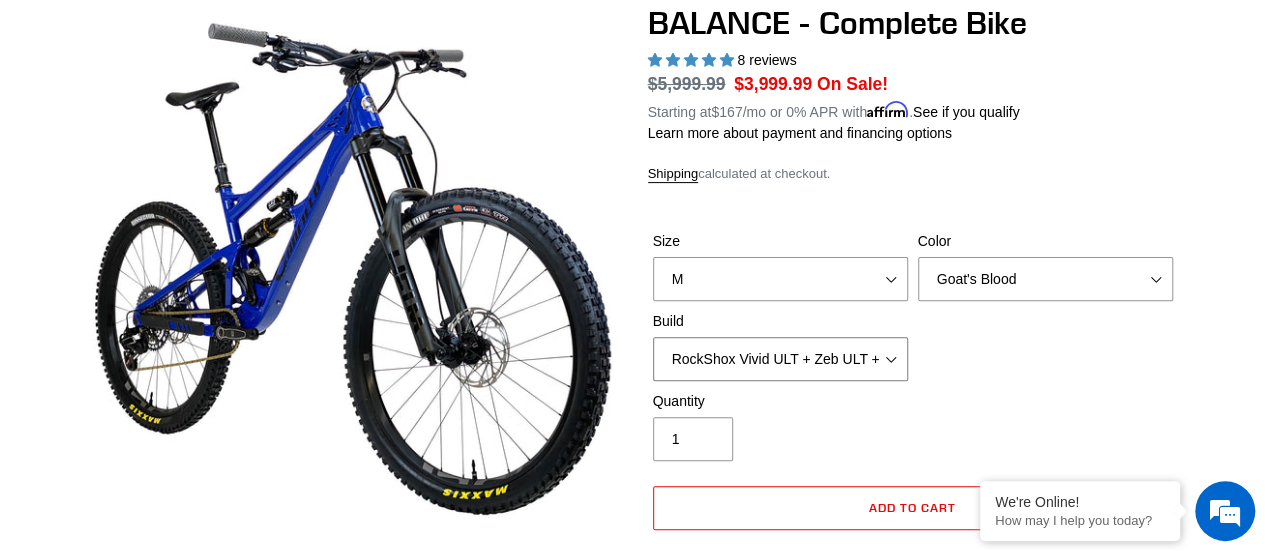 click on "Cane Creek  Kitsuma DB + Helm MKII + SRAM GX
Cane Creek  Kitsuma DB + Helm MKII + SRAM XO
Cane Creek  Kitsuma DB + Helm MKII + Shimano XT
RockShox Vivid ULT + Zeb ULT + SRAM GX
RockShox Vivid ULT + Zeb ULT + SRAM XO
RockShox Vivid ULT + Zeb ULT + Shimano XT" at bounding box center [780, 359] 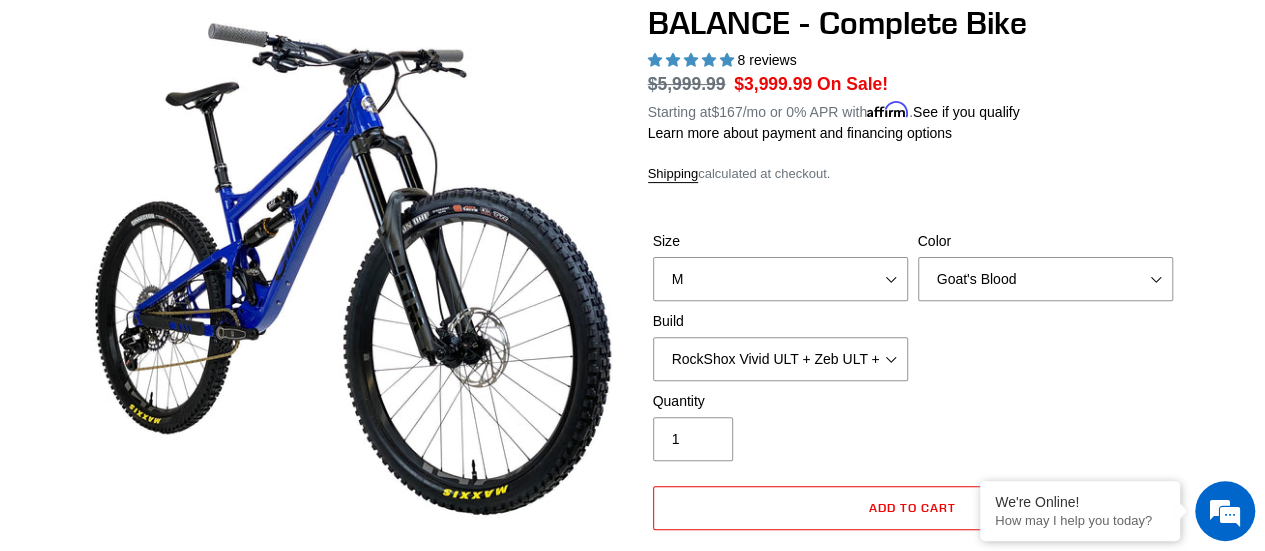click on "Size
S
M
L
XL
Color
Bomber Blue
Goat's Blood
Stealth Black
Build
Cane Creek  Kitsuma DB + Helm MKII + SRAM GX" at bounding box center (913, 311) 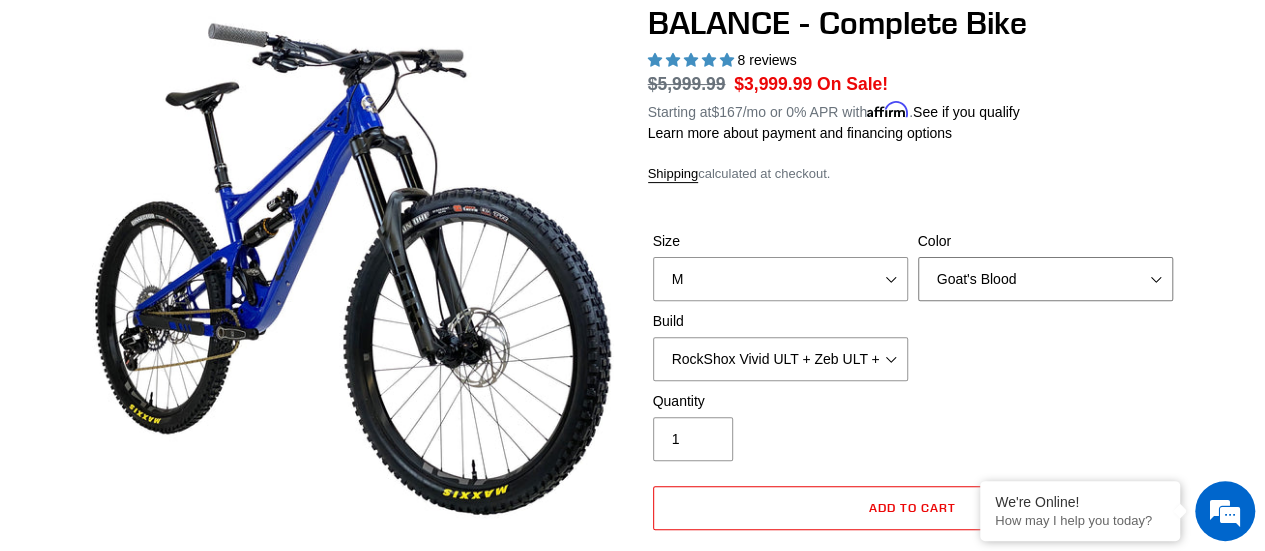 click on "Bomber Blue
Goat's Blood
Stealth Black" at bounding box center [1045, 279] 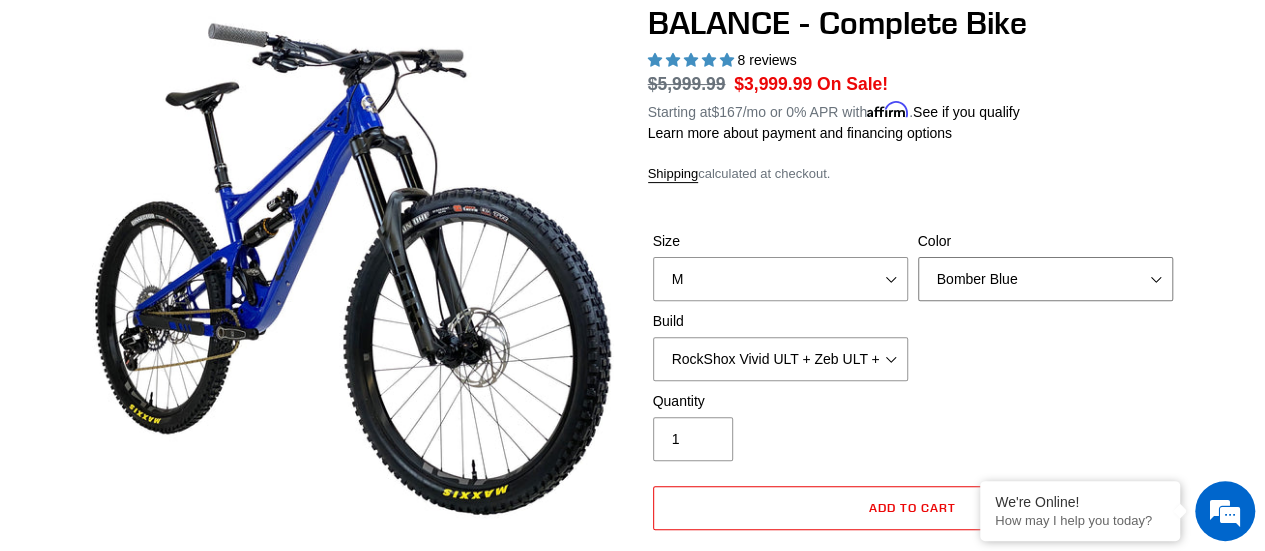 click on "Bomber Blue
Goat's Blood
Stealth Black" at bounding box center [1045, 279] 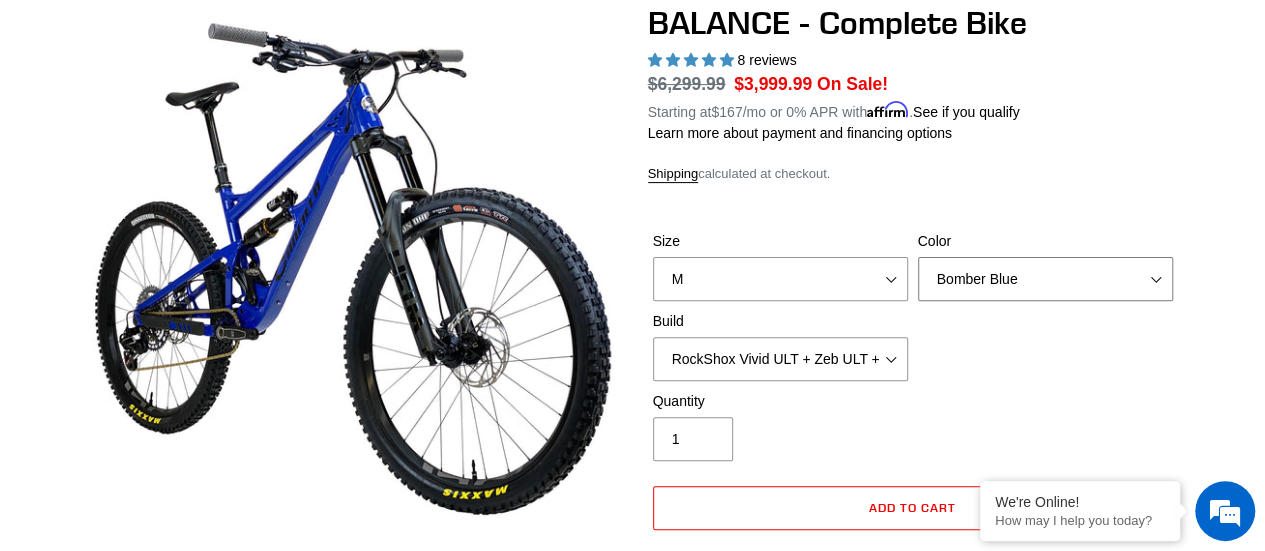 click on "Bomber Blue
Goat's Blood
Stealth Black" at bounding box center [1045, 279] 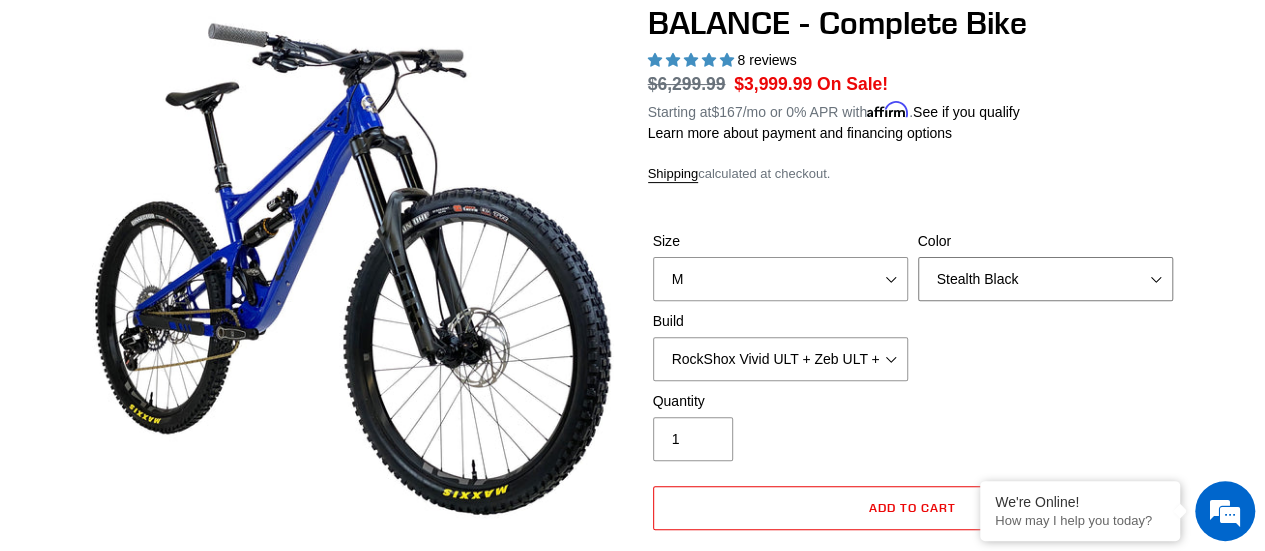 click on "Bomber Blue
Goat's Blood
Stealth Black" at bounding box center (1045, 279) 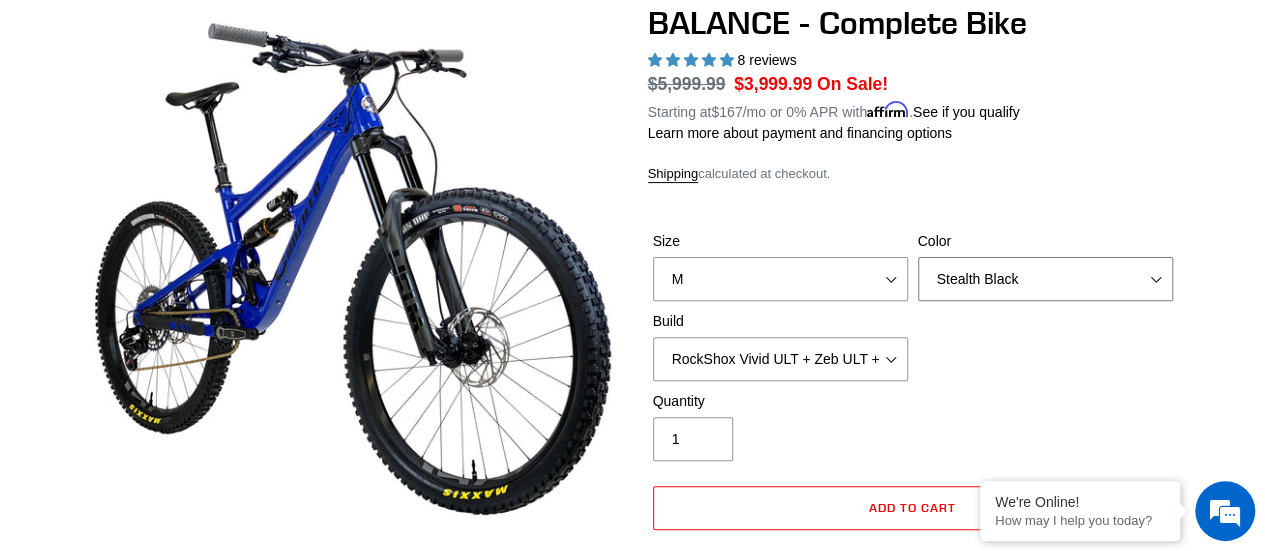 click on "Bomber Blue
Goat's Blood
Stealth Black" at bounding box center (1045, 279) 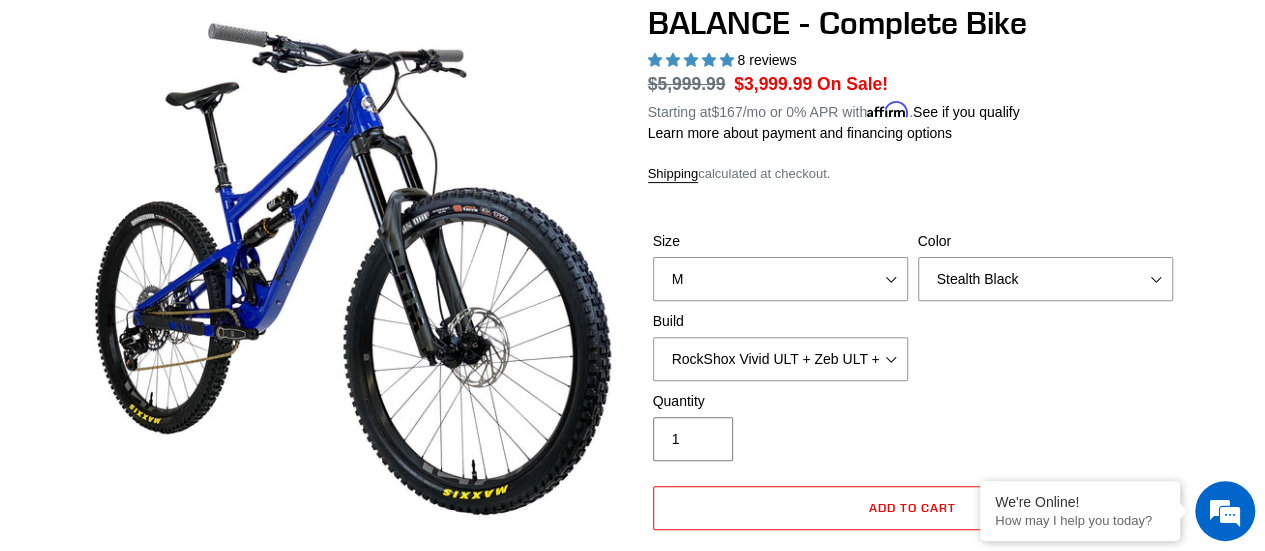 click on "Quantity
1" at bounding box center (780, 426) 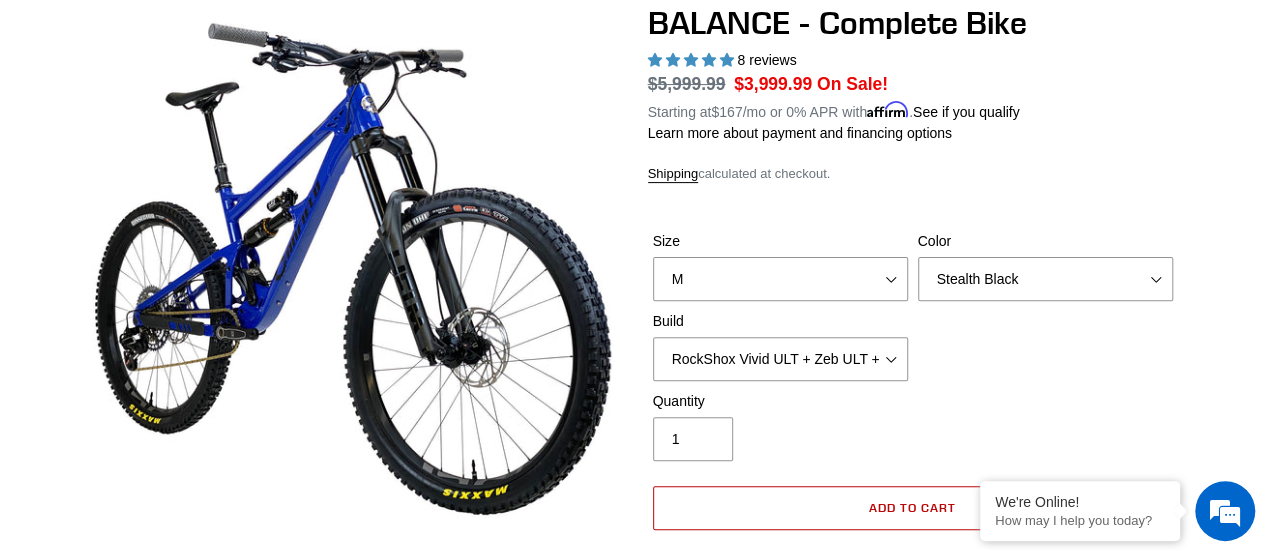 click on "Add to cart" at bounding box center [913, 508] 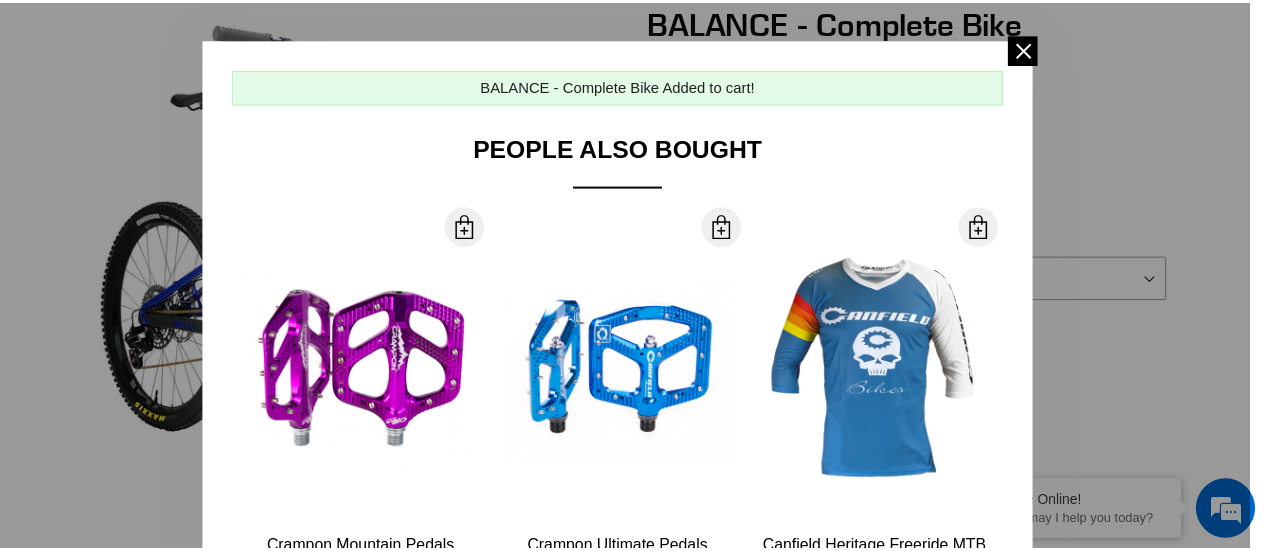 scroll, scrollTop: 0, scrollLeft: 0, axis: both 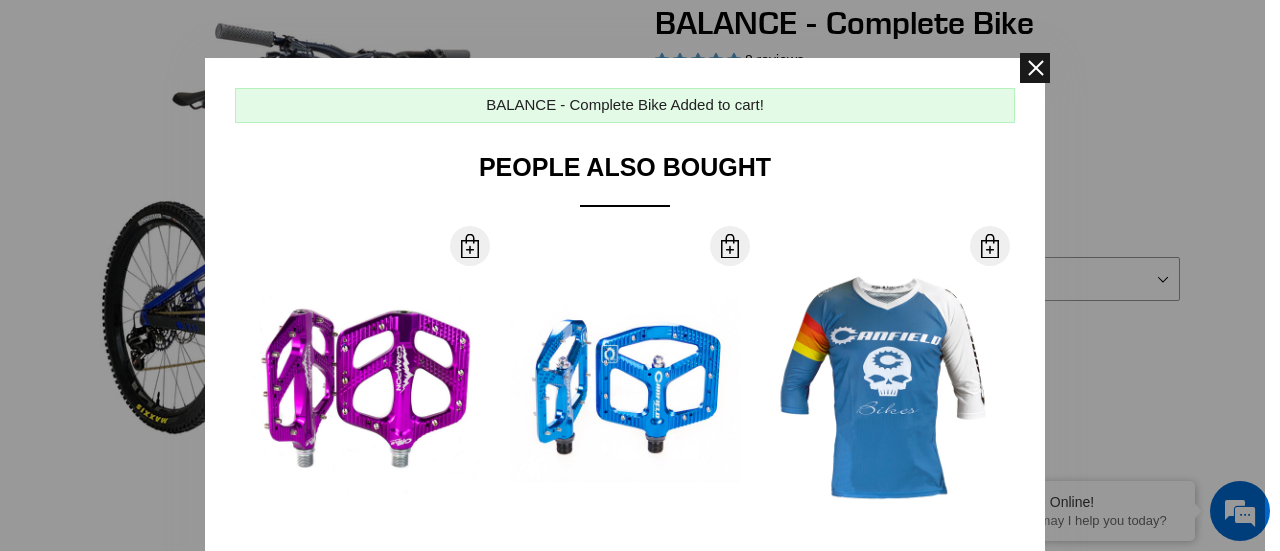 click at bounding box center [1035, 68] 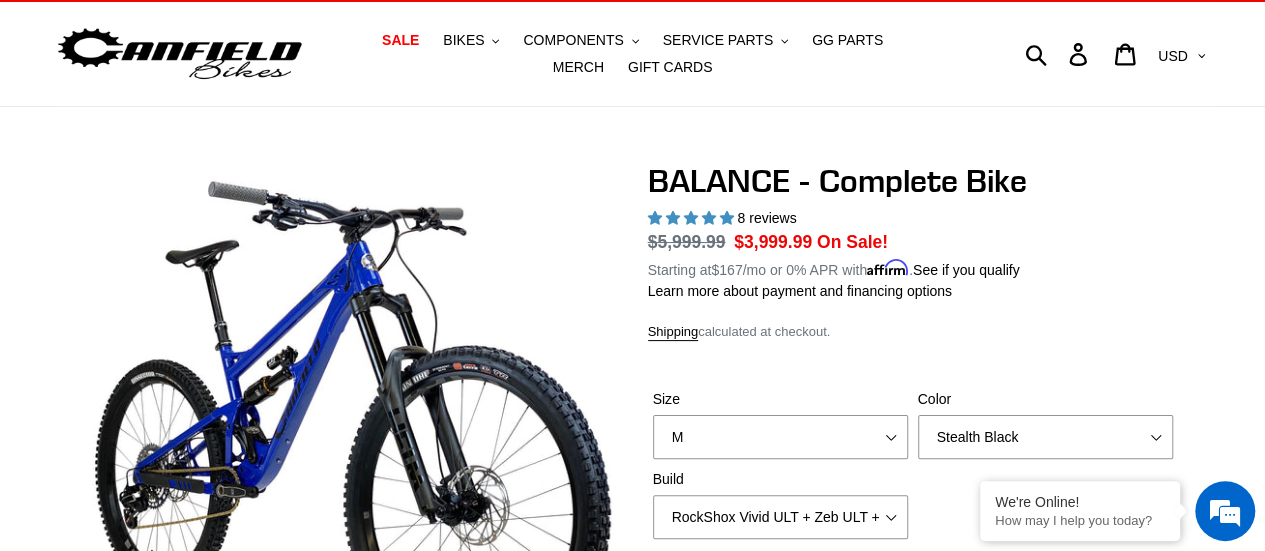 scroll, scrollTop: 0, scrollLeft: 0, axis: both 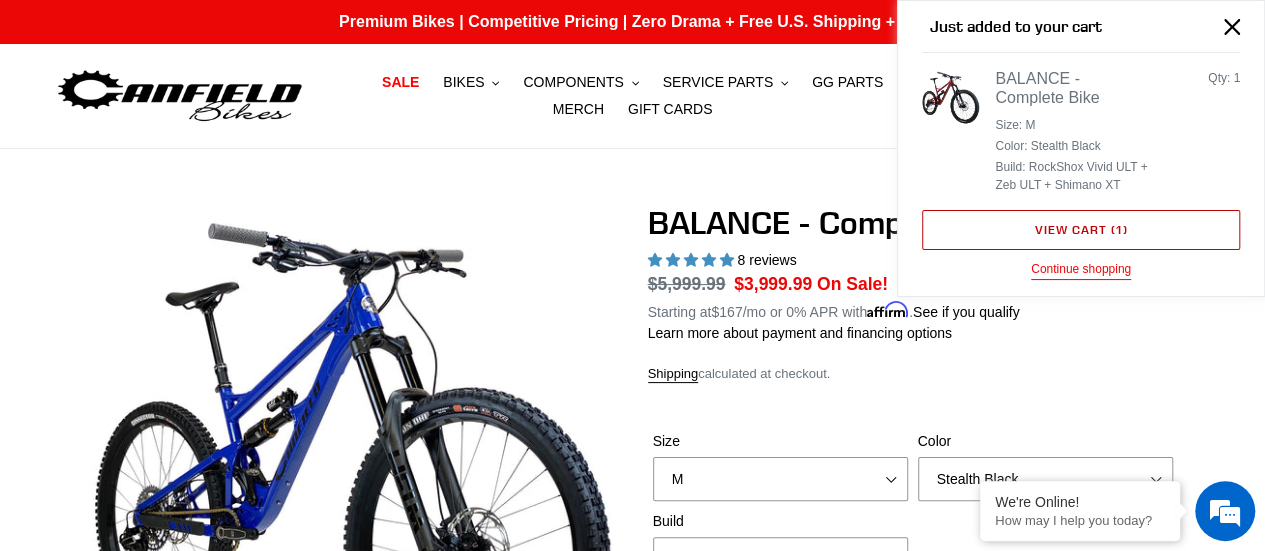 click on "View cart ( 1 )" at bounding box center [1081, 230] 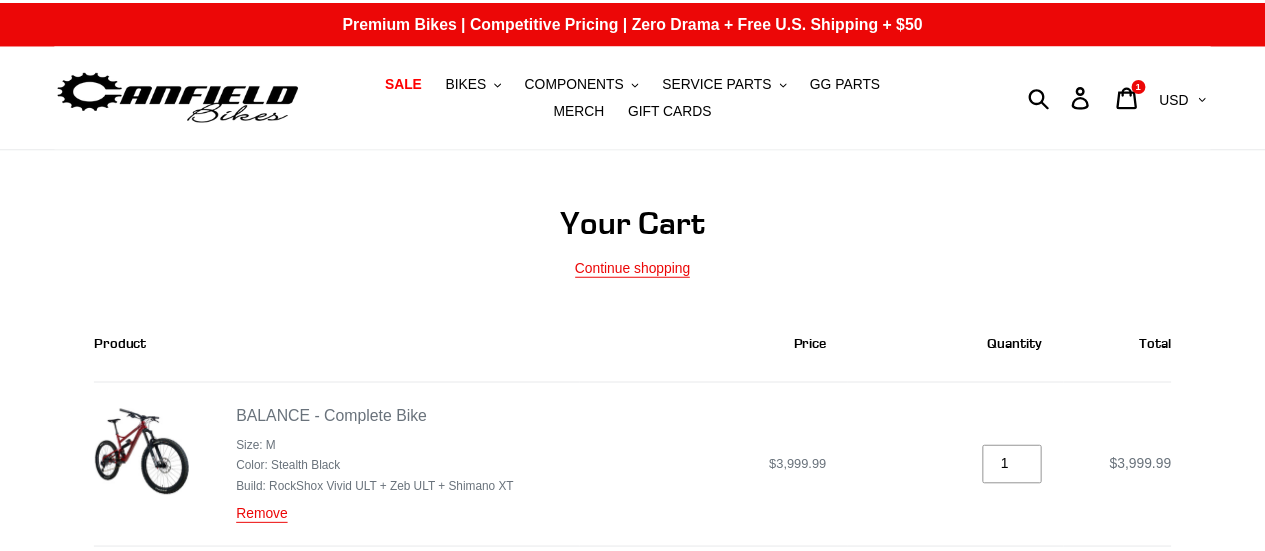 scroll, scrollTop: 0, scrollLeft: 0, axis: both 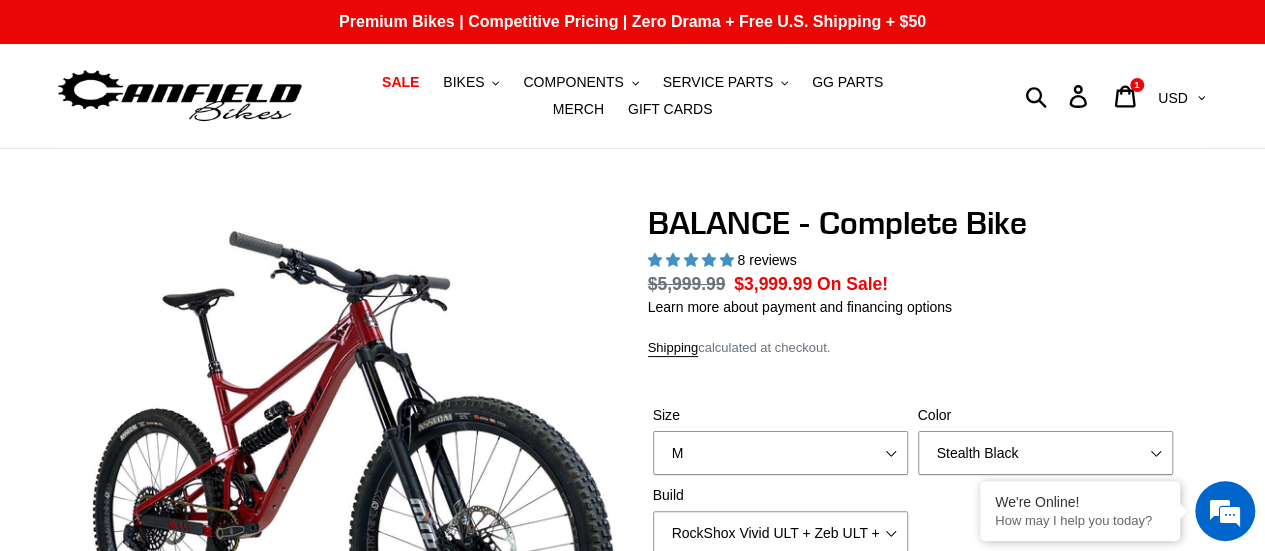 select on "highest-rating" 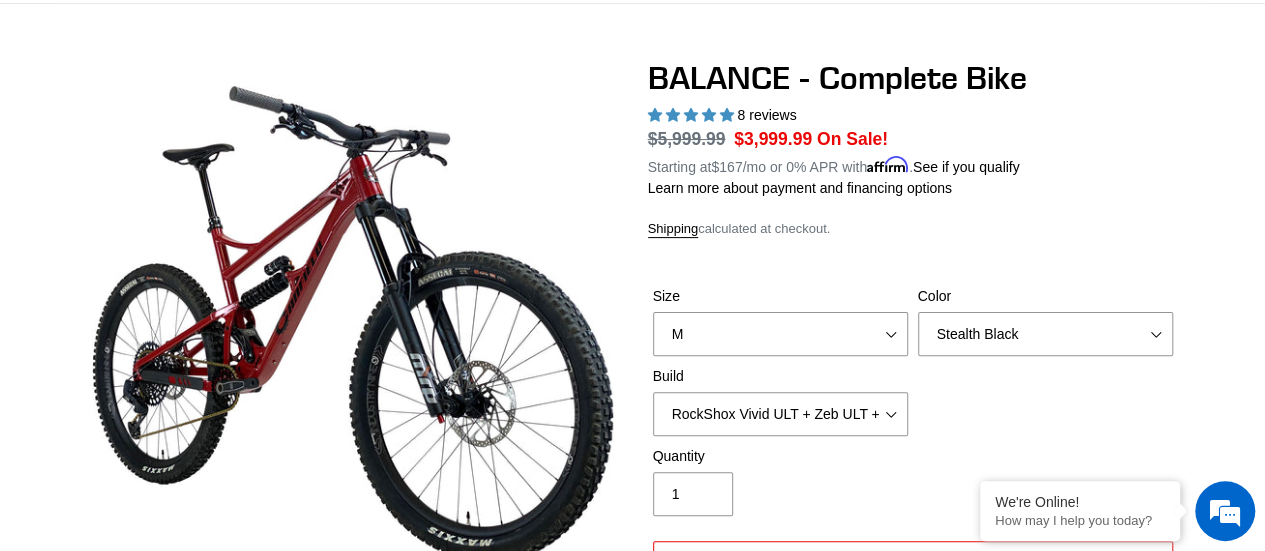 scroll, scrollTop: 200, scrollLeft: 0, axis: vertical 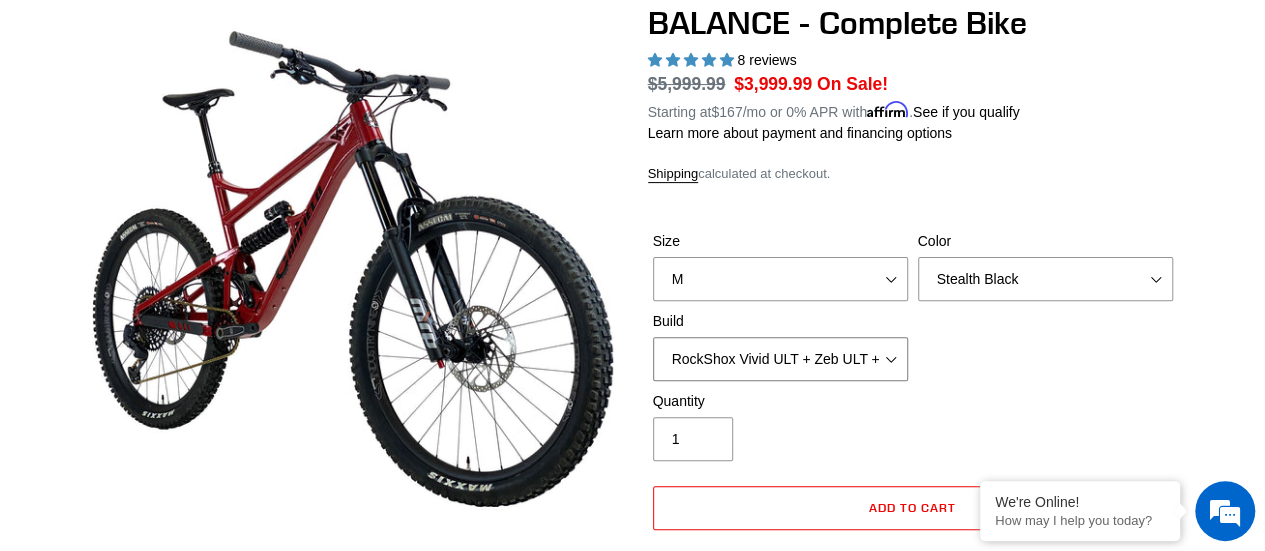 click on "Cane Creek  Kitsuma DB + Helm MKII + SRAM GX
Cane Creek  Kitsuma DB + Helm MKII + SRAM XO
Cane Creek  Kitsuma DB + Helm MKII + Shimano XT
RockShox Vivid ULT + Zeb ULT + SRAM GX
RockShox Vivid ULT + Zeb ULT + SRAM XO
RockShox Vivid ULT + Zeb ULT + Shimano XT" at bounding box center (780, 359) 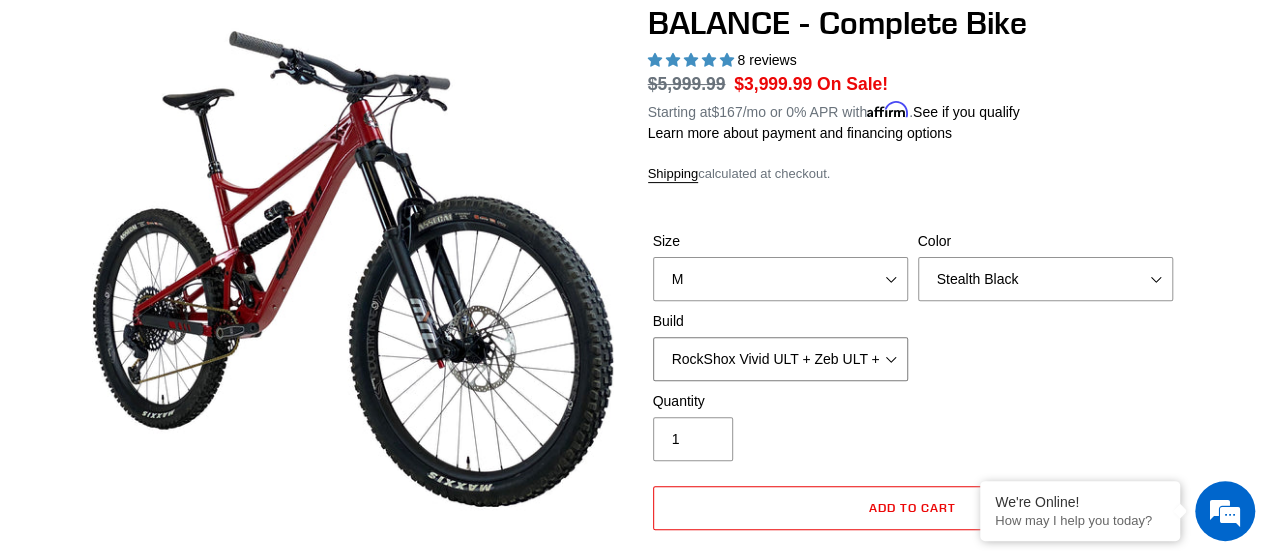 select on "Cane Creek  Kitsuma DB + Helm MKII + Shimano XT" 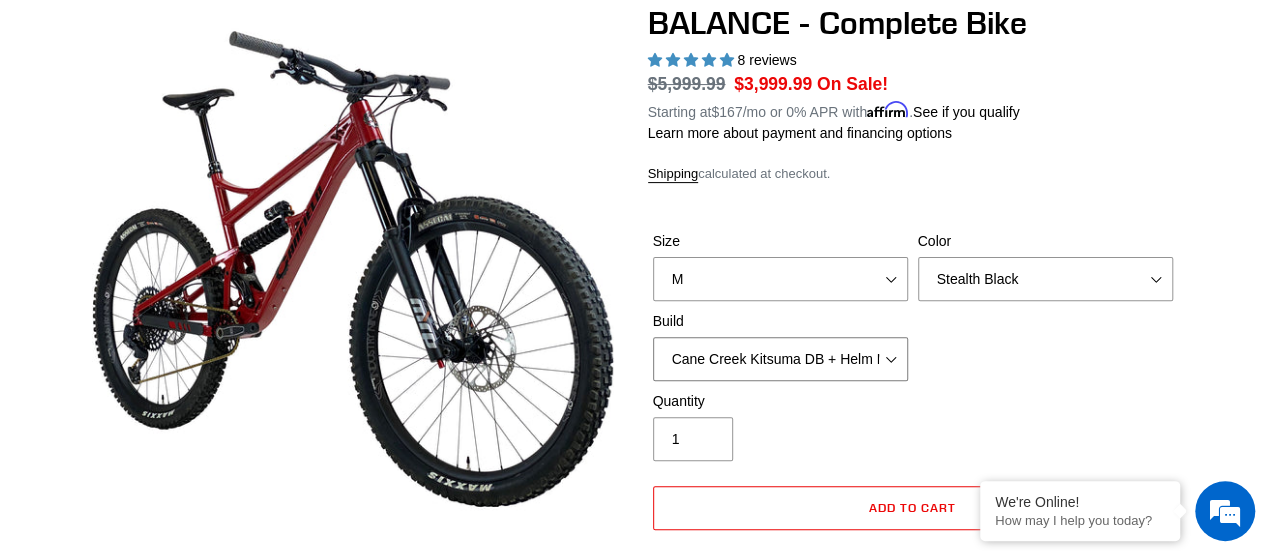 click on "Cane Creek  Kitsuma DB + Helm MKII + SRAM GX
Cane Creek  Kitsuma DB + Helm MKII + SRAM XO
Cane Creek  Kitsuma DB + Helm MKII + Shimano XT
RockShox Vivid ULT + Zeb ULT + SRAM GX
RockShox Vivid ULT + Zeb ULT + SRAM XO
RockShox Vivid ULT + Zeb ULT + Shimano XT" at bounding box center (780, 359) 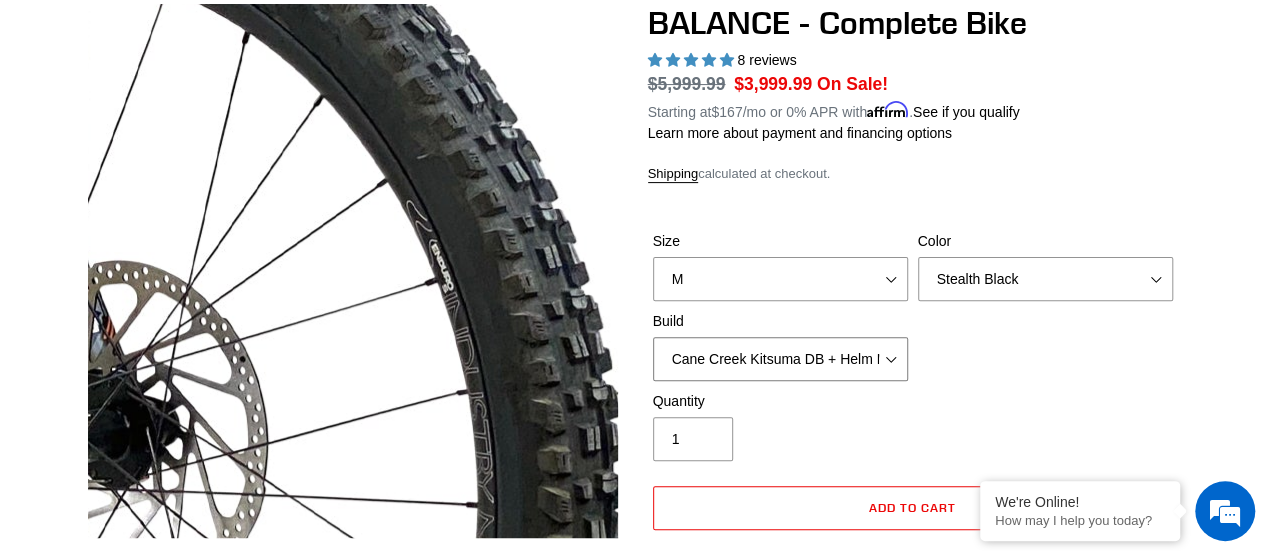 scroll, scrollTop: 0, scrollLeft: 0, axis: both 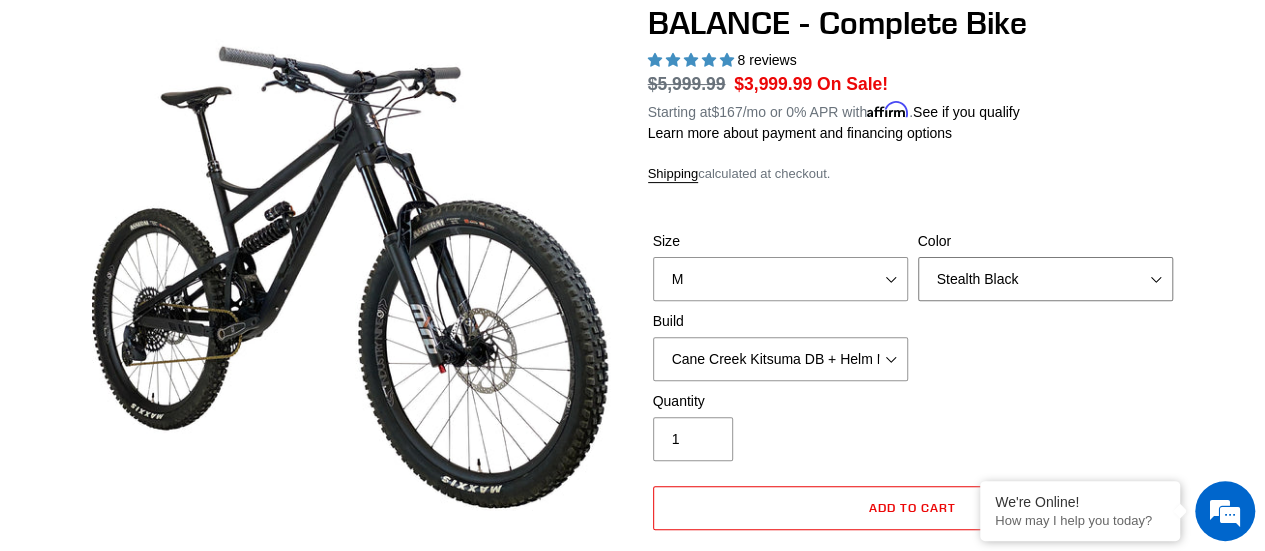 click on "Bomber Blue
Goat's Blood
Stealth Black" at bounding box center (1045, 279) 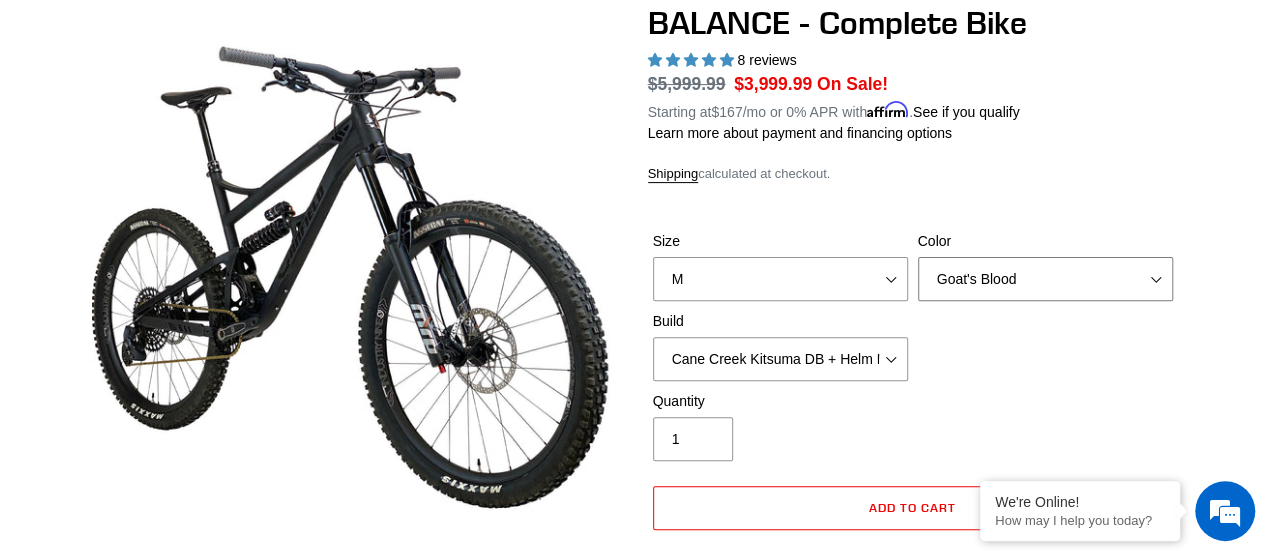 click on "Bomber Blue
Goat's Blood
Stealth Black" at bounding box center [1045, 279] 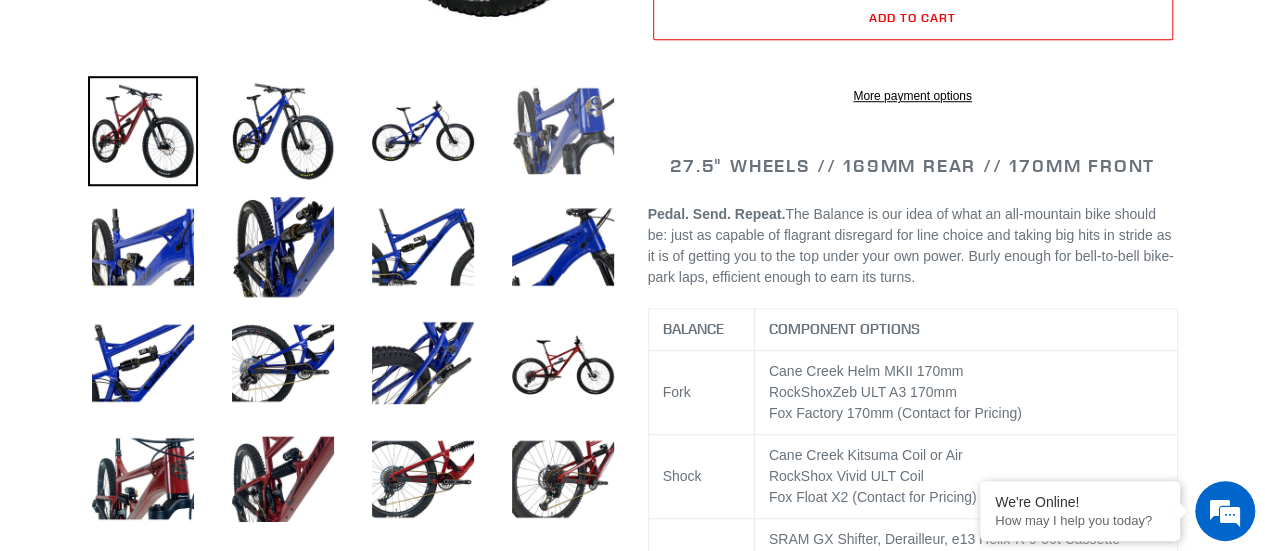 scroll, scrollTop: 600, scrollLeft: 0, axis: vertical 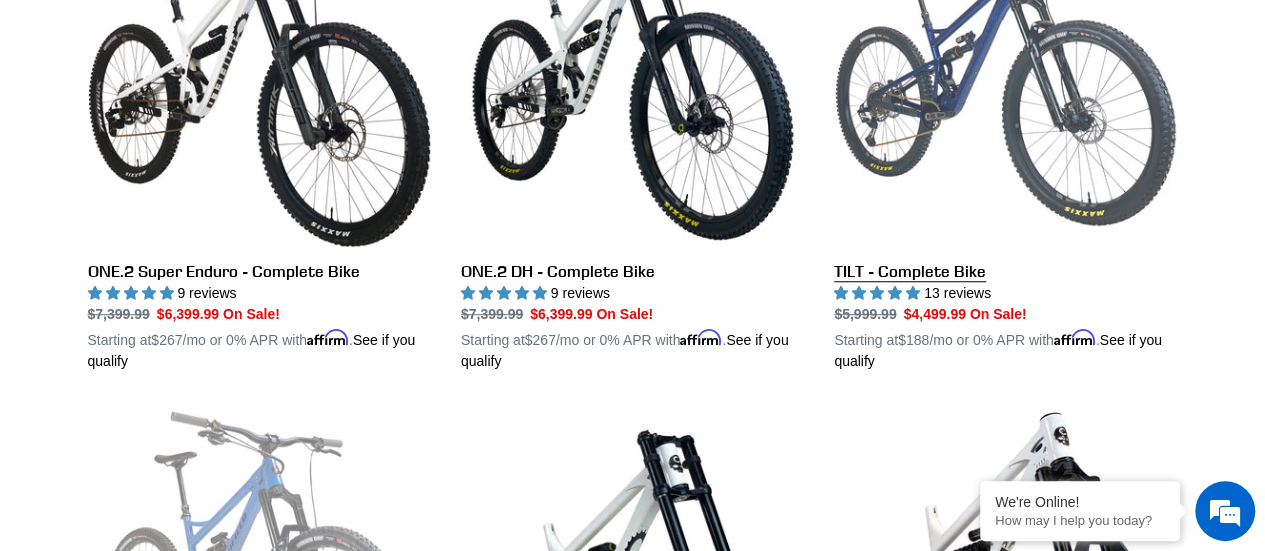 click on "TILT - Complete Bike" at bounding box center (1005, 138) 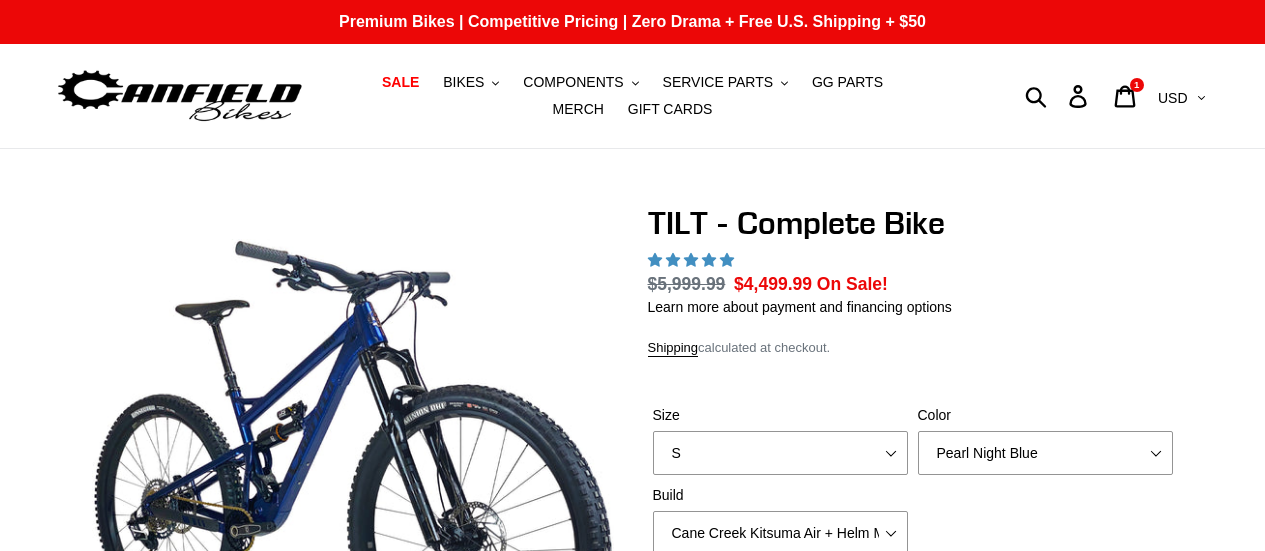 scroll, scrollTop: 0, scrollLeft: 0, axis: both 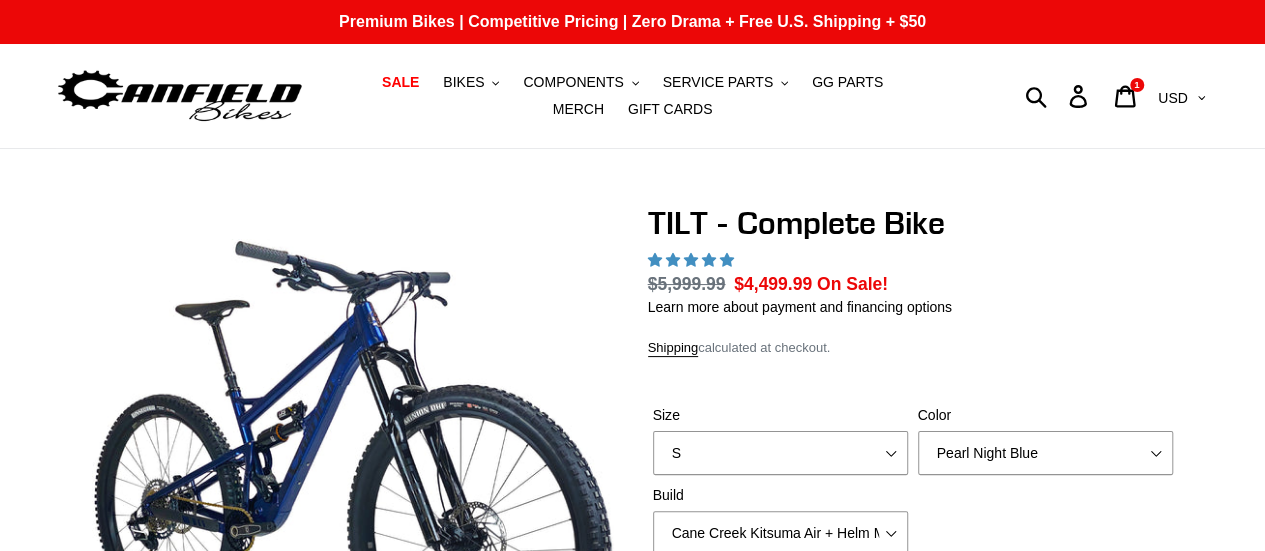 select on "highest-rating" 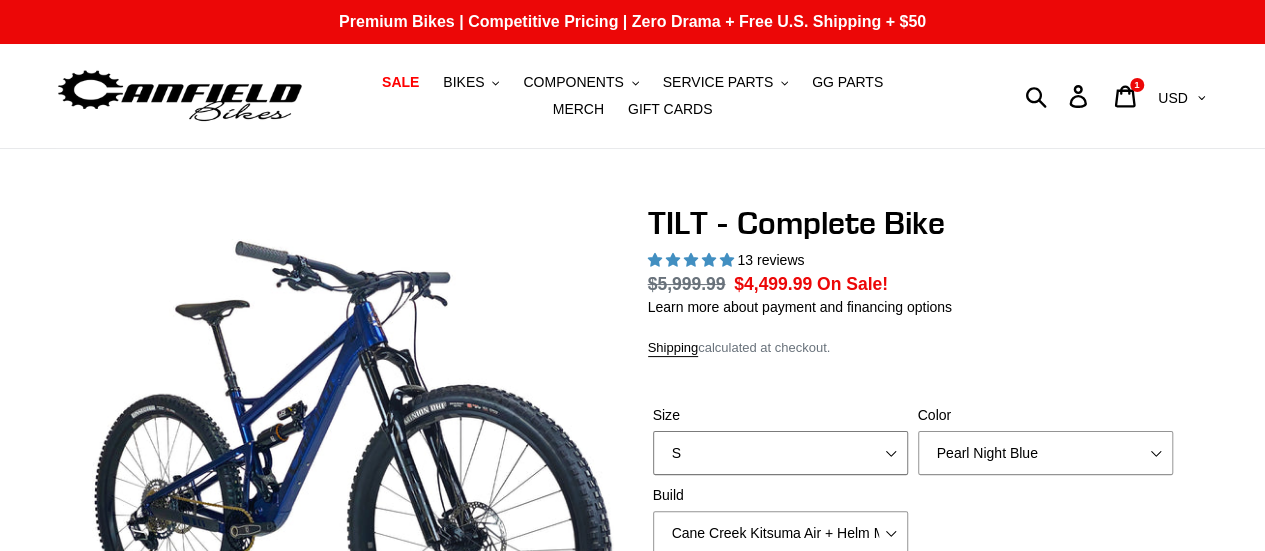 click on "S
M
L" at bounding box center [780, 453] 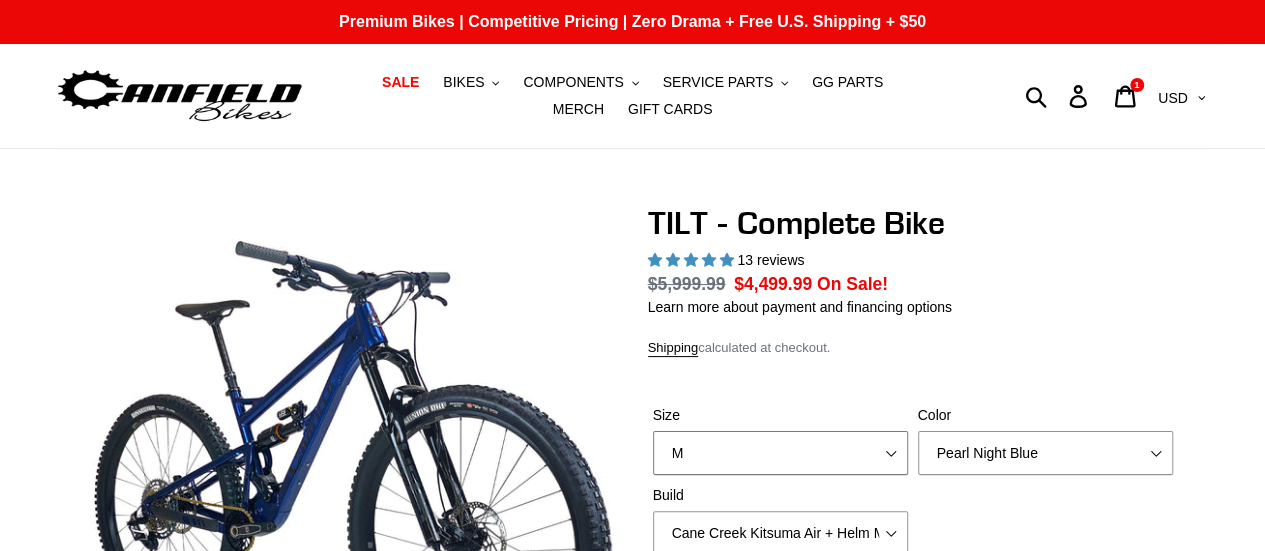 click on "S
M
L" at bounding box center (780, 453) 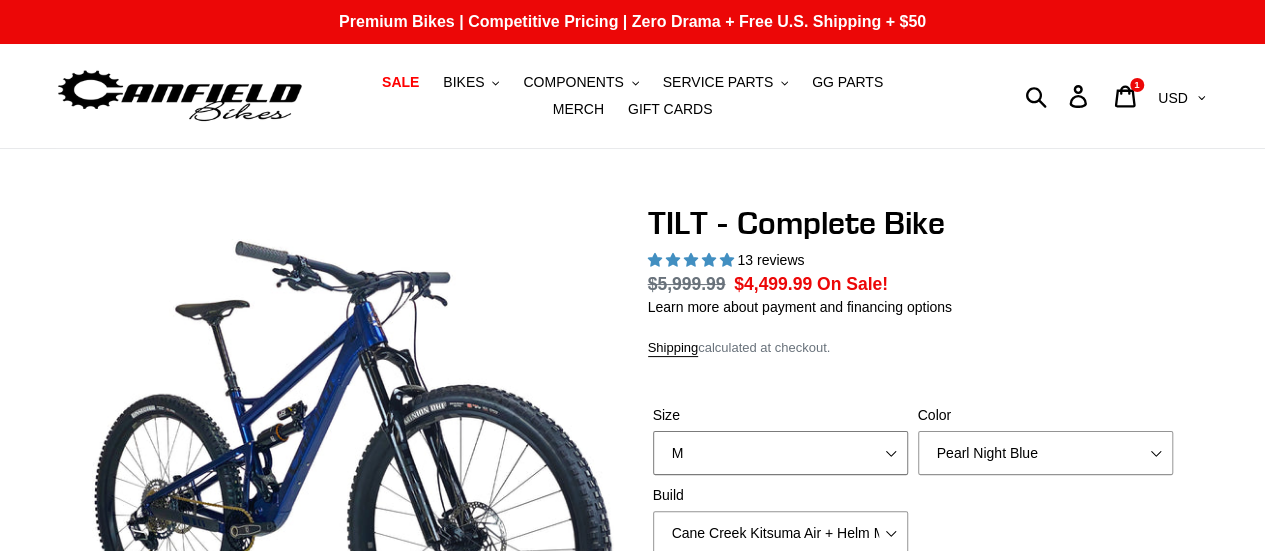 scroll, scrollTop: 200, scrollLeft: 0, axis: vertical 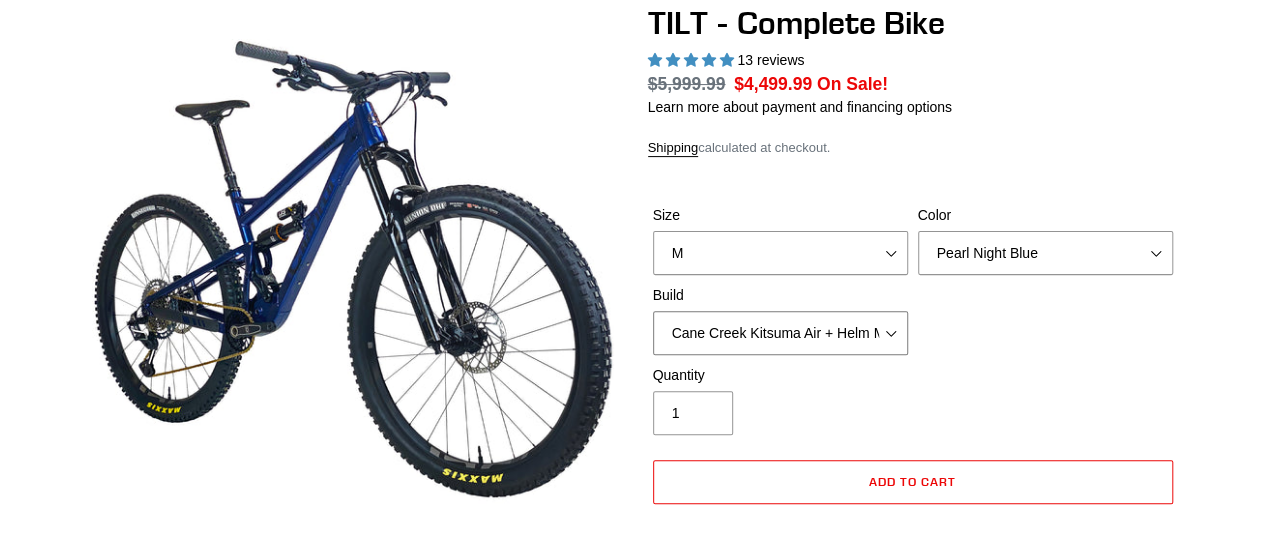 click on "Cane Creek Kitsuma Air + Helm MKII 140 + SRAM GX
Cane Creek Kitsuma Air + Helm MKII 140 + SRAM XO1
Cane Creek Kitsuma Air + Helm MKII 140 + Shimano XT
Fox Float X + 36 SL Factory Grip X 140 + SRAM GX
Fox Float X + 36 SL Factory Grip X 140 + SRAM XO
Fox Float X + 36 SL Factory Grip X 140 + Shimano XT
RockShox SD ULT + Pike ULT 140 + SRAM GX
RockShox SD ULT + Pike ULT 140 + SRAM XO
RockShox SD ULT + Pike ULT 140 + Shimano XT" at bounding box center [780, 333] 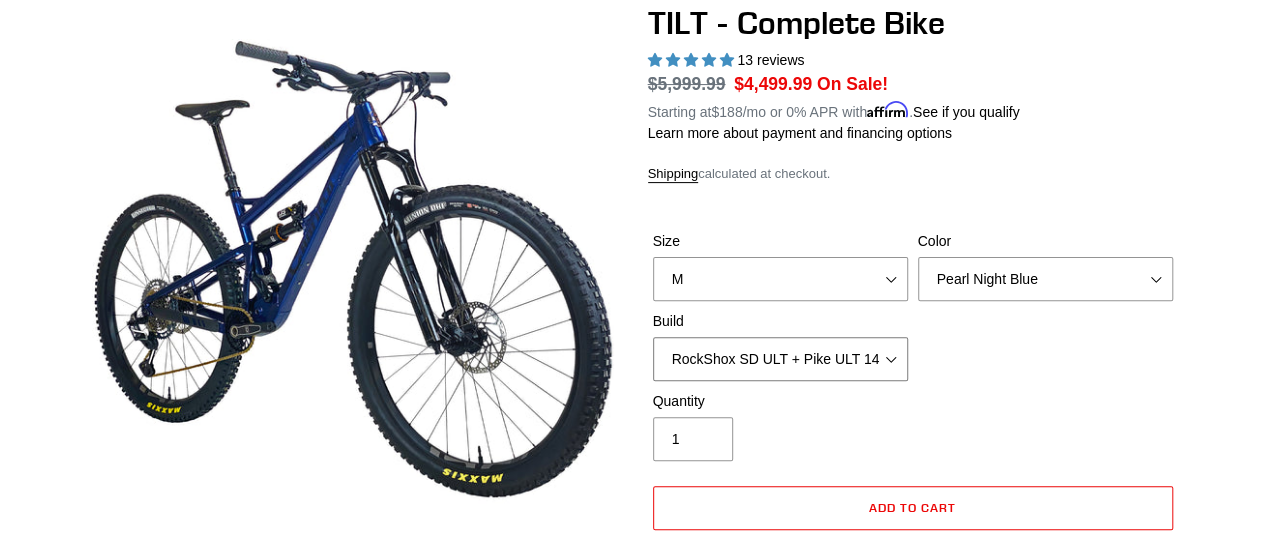 click on "Cane Creek Kitsuma Air + Helm MKII 140 + SRAM GX
Cane Creek Kitsuma Air + Helm MKII 140 + SRAM XO1
Cane Creek Kitsuma Air + Helm MKII 140 + Shimano XT
Fox Float X + 36 SL Factory Grip X 140 + SRAM GX
Fox Float X + 36 SL Factory Grip X 140 + SRAM XO
Fox Float X + 36 SL Factory Grip X 140 + Shimano XT
RockShox SD ULT + Pike ULT 140 + SRAM GX
RockShox SD ULT + Pike ULT 140 + SRAM XO
RockShox SD ULT + Pike ULT 140 + Shimano XT" at bounding box center [780, 359] 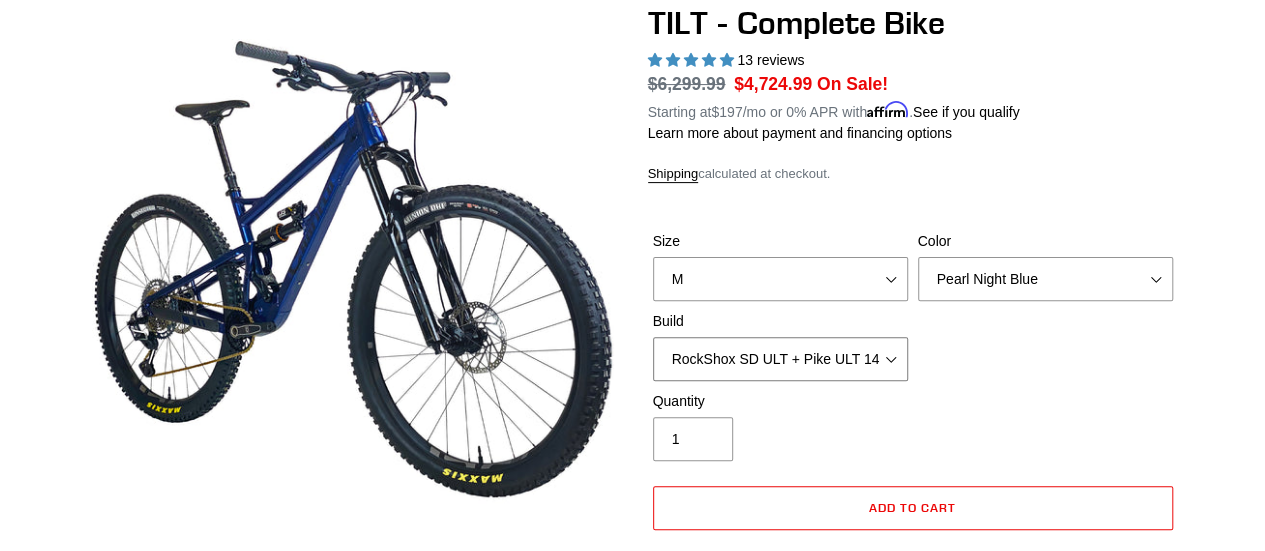 click on "Cane Creek Kitsuma Air + Helm MKII 140 + SRAM GX
Cane Creek Kitsuma Air + Helm MKII 140 + SRAM XO1
Cane Creek Kitsuma Air + Helm MKII 140 + Shimano XT
Fox Float X + 36 SL Factory Grip X 140 + SRAM GX
Fox Float X + 36 SL Factory Grip X 140 + SRAM XO
Fox Float X + 36 SL Factory Grip X 140 + Shimano XT
RockShox SD ULT + Pike ULT 140 + SRAM GX
RockShox SD ULT + Pike ULT 140 + SRAM XO
RockShox SD ULT + Pike ULT 140 + Shimano XT" at bounding box center (780, 359) 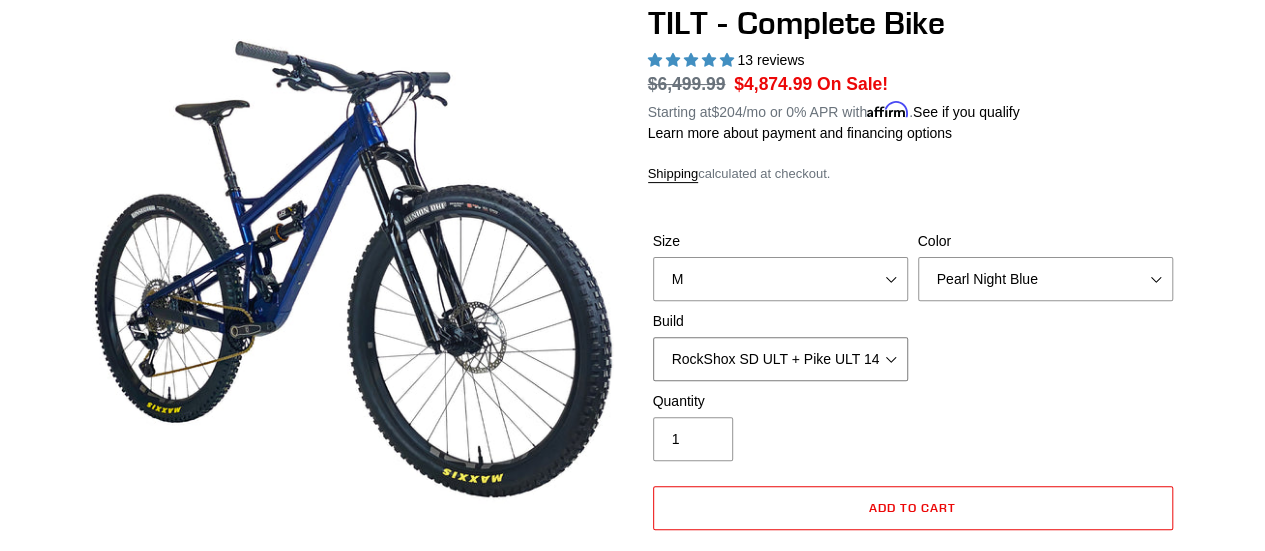 click on "Cane Creek Kitsuma Air + Helm MKII 140 + SRAM GX
Cane Creek Kitsuma Air + Helm MKII 140 + SRAM XO1
Cane Creek Kitsuma Air + Helm MKII 140 + Shimano XT
Fox Float X + 36 SL Factory Grip X 140 + SRAM GX
Fox Float X + 36 SL Factory Grip X 140 + SRAM XO
Fox Float X + 36 SL Factory Grip X 140 + Shimano XT
RockShox SD ULT + Pike ULT 140 + SRAM GX
RockShox SD ULT + Pike ULT 140 + SRAM XO
RockShox SD ULT + Pike ULT 140 + Shimano XT" at bounding box center [780, 359] 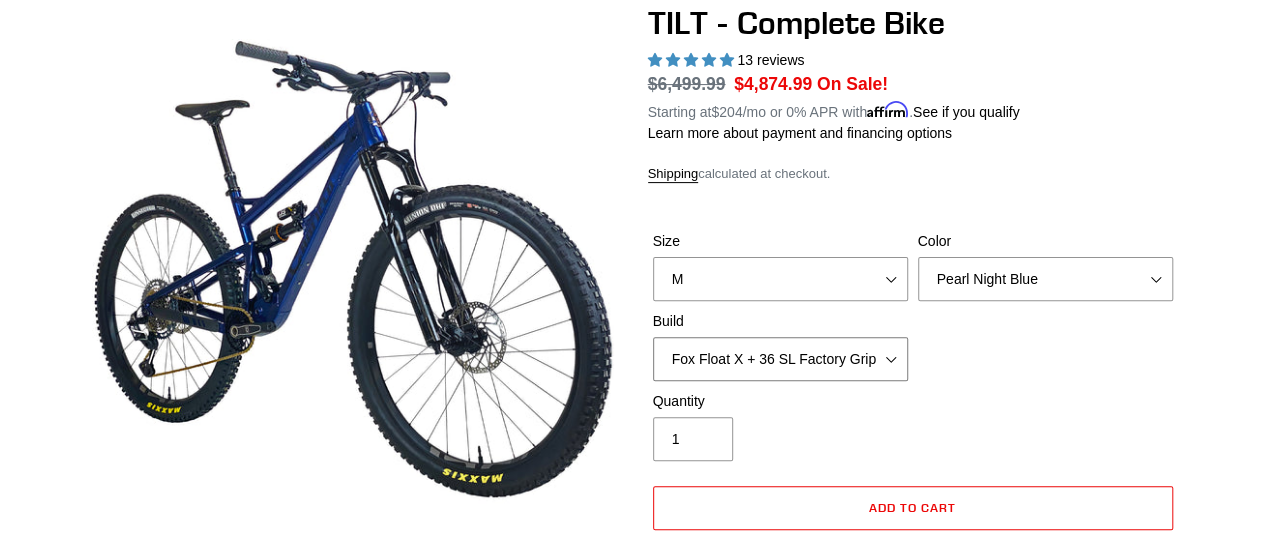 click on "Cane Creek Kitsuma Air + Helm MKII 140 + SRAM GX
Cane Creek Kitsuma Air + Helm MKII 140 + SRAM XO1
Cane Creek Kitsuma Air + Helm MKII 140 + Shimano XT
Fox Float X + 36 SL Factory Grip X 140 + SRAM GX
Fox Float X + 36 SL Factory Grip X 140 + SRAM XO
Fox Float X + 36 SL Factory Grip X 140 + Shimano XT
RockShox SD ULT + Pike ULT 140 + SRAM GX
RockShox SD ULT + Pike ULT 140 + SRAM XO
RockShox SD ULT + Pike ULT 140 + Shimano XT" at bounding box center (780, 359) 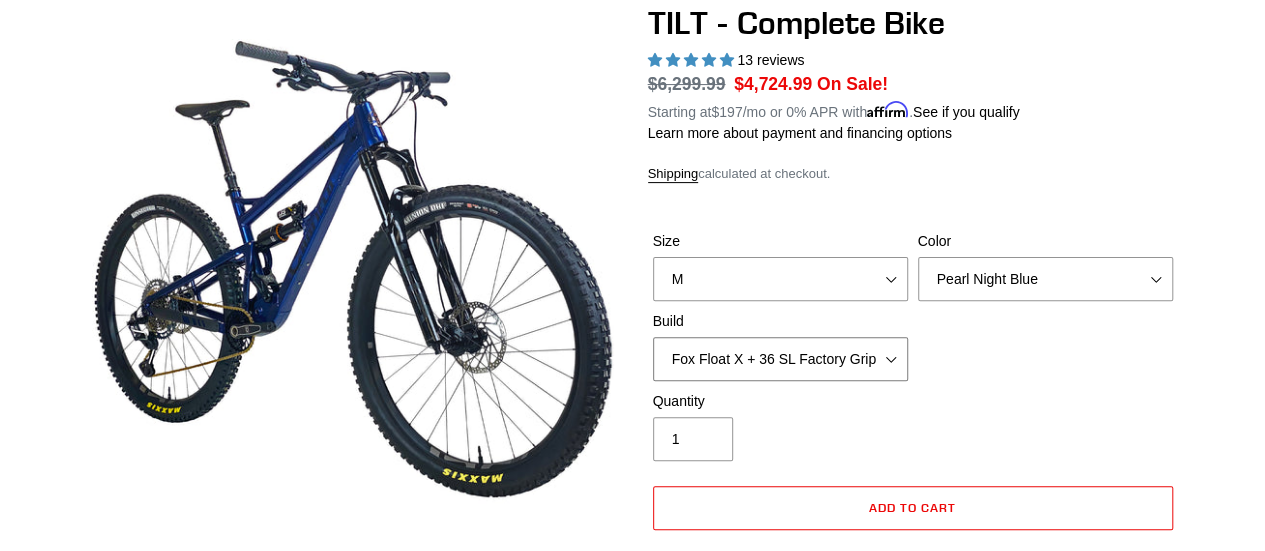 click on "Cane Creek Kitsuma Air + Helm MKII 140 + SRAM GX
Cane Creek Kitsuma Air + Helm MKII 140 + SRAM XO1
Cane Creek Kitsuma Air + Helm MKII 140 + Shimano XT
Fox Float X + 36 SL Factory Grip X 140 + SRAM GX
Fox Float X + 36 SL Factory Grip X 140 + SRAM XO
Fox Float X + 36 SL Factory Grip X 140 + Shimano XT
RockShox SD ULT + Pike ULT 140 + SRAM GX
RockShox SD ULT + Pike ULT 140 + SRAM XO
RockShox SD ULT + Pike ULT 140 + Shimano XT" at bounding box center (780, 359) 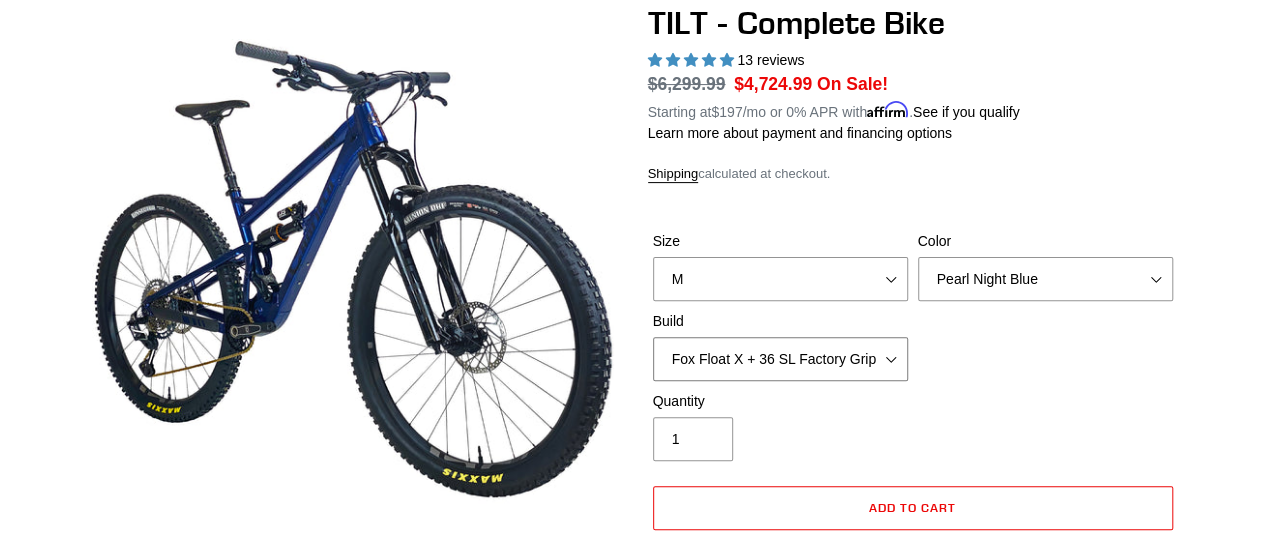 click on "Cane Creek Kitsuma Air + Helm MKII 140 + SRAM GX
Cane Creek Kitsuma Air + Helm MKII 140 + SRAM XO1
Cane Creek Kitsuma Air + Helm MKII 140 + Shimano XT
Fox Float X + 36 SL Factory Grip X 140 + SRAM GX
Fox Float X + 36 SL Factory Grip X 140 + SRAM XO
Fox Float X + 36 SL Factory Grip X 140 + Shimano XT
RockShox SD ULT + Pike ULT 140 + SRAM GX
RockShox SD ULT + Pike ULT 140 + SRAM XO
RockShox SD ULT + Pike ULT 140 + Shimano XT" at bounding box center (780, 359) 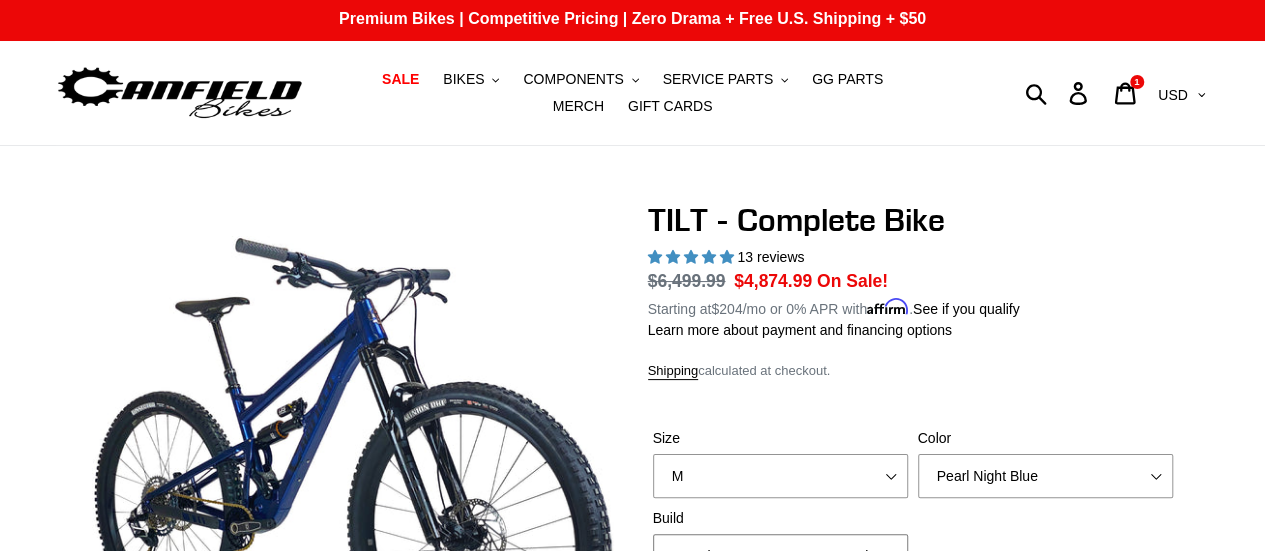 scroll, scrollTop: 0, scrollLeft: 0, axis: both 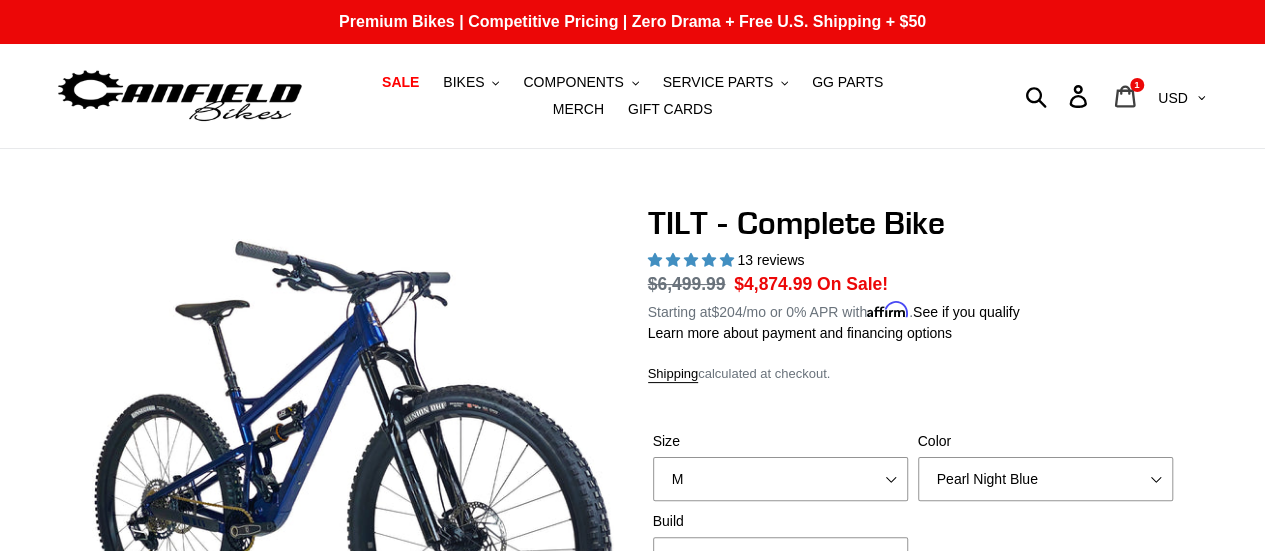 click on "Cart
1
item" at bounding box center (1126, 96) 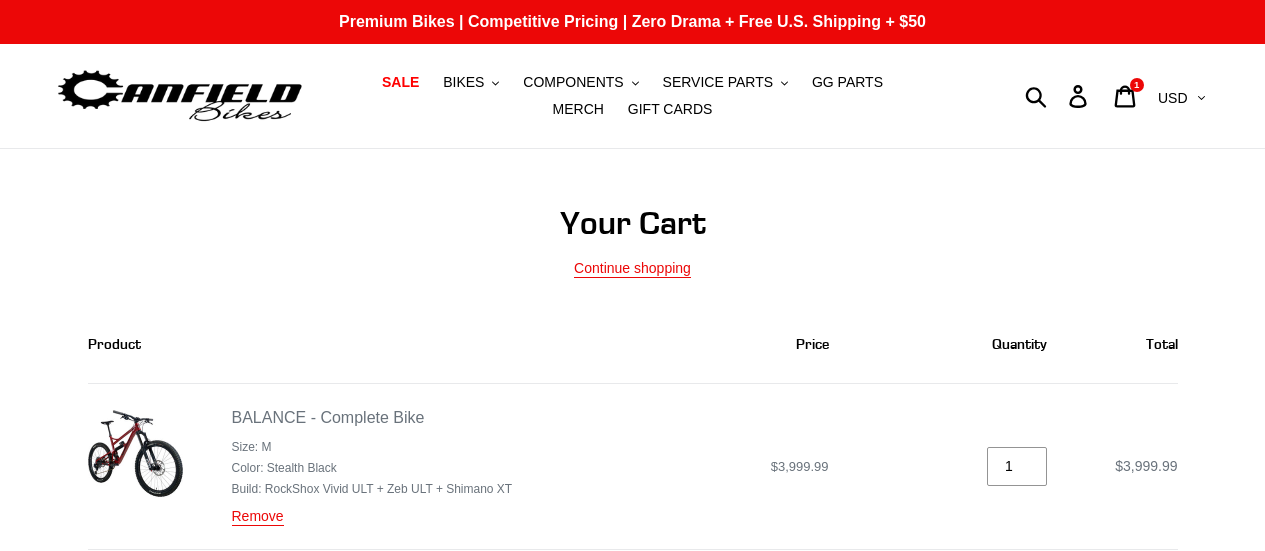 scroll, scrollTop: 0, scrollLeft: 0, axis: both 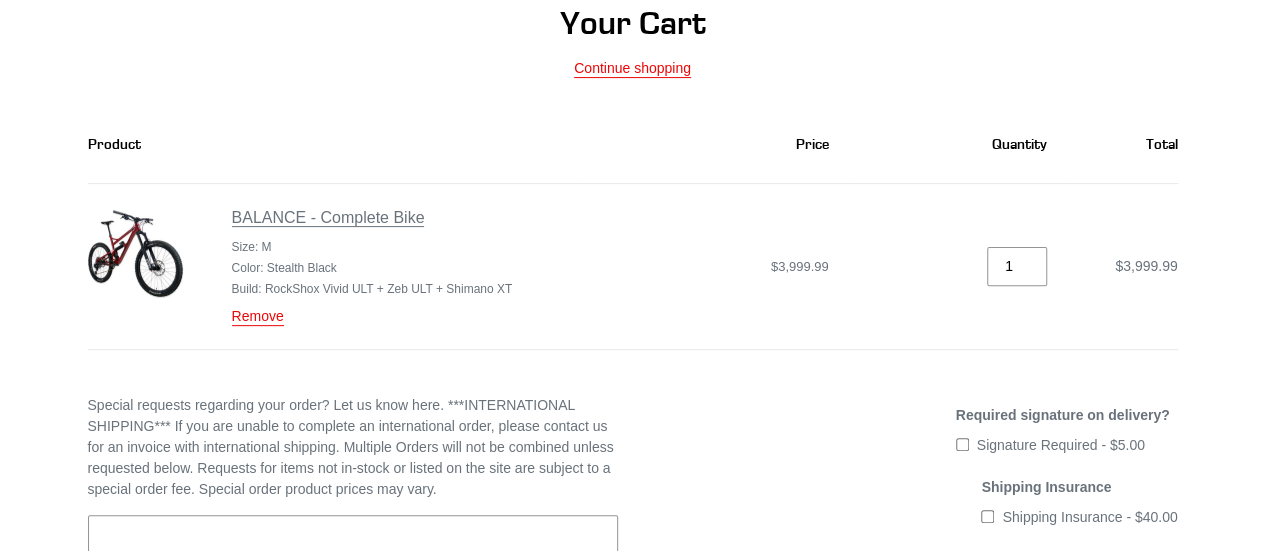 click on "BALANCE - Complete Bike" at bounding box center (328, 218) 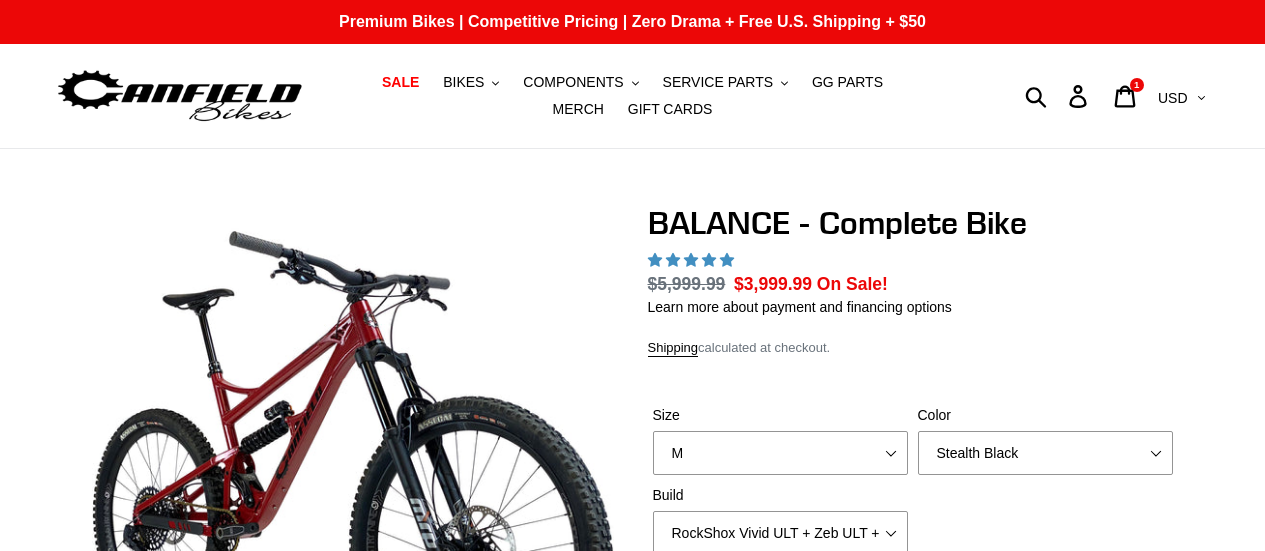 scroll, scrollTop: 0, scrollLeft: 0, axis: both 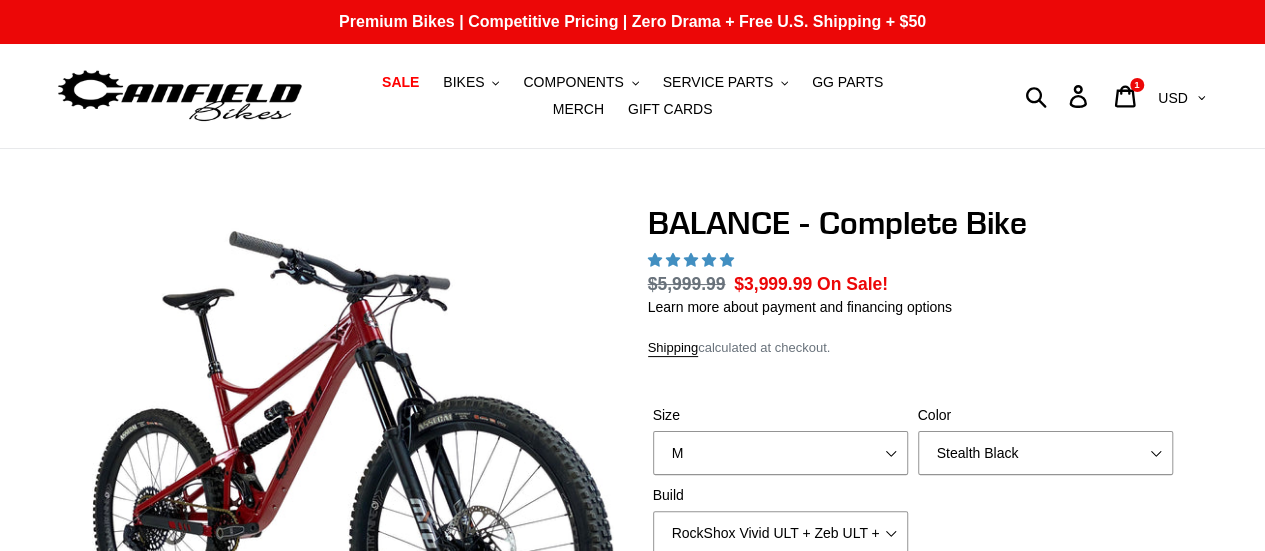 select on "highest-rating" 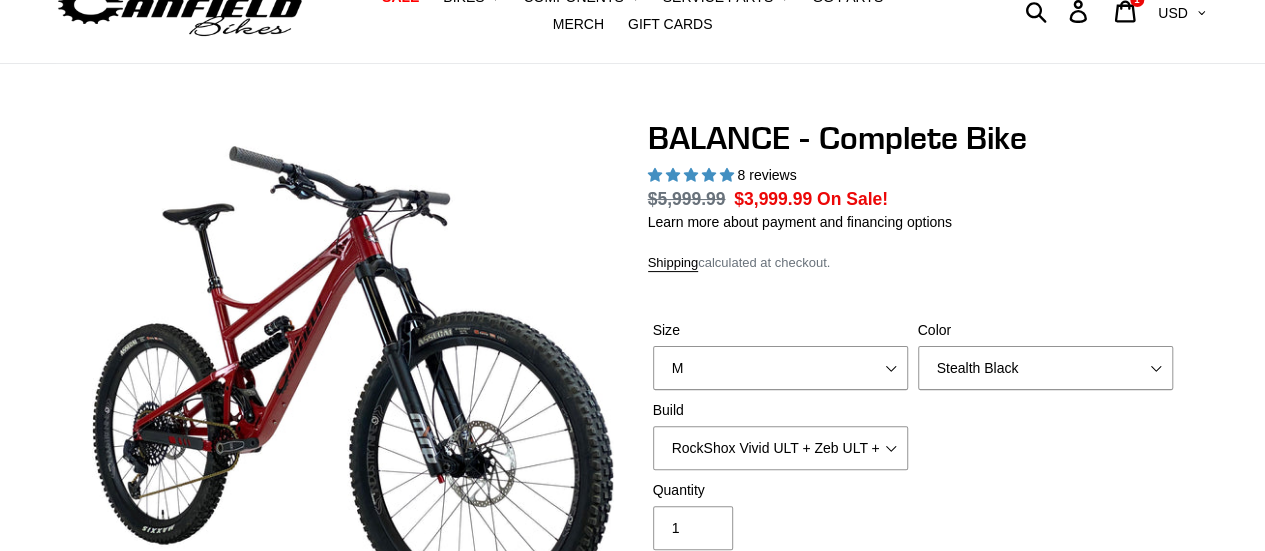 scroll, scrollTop: 200, scrollLeft: 0, axis: vertical 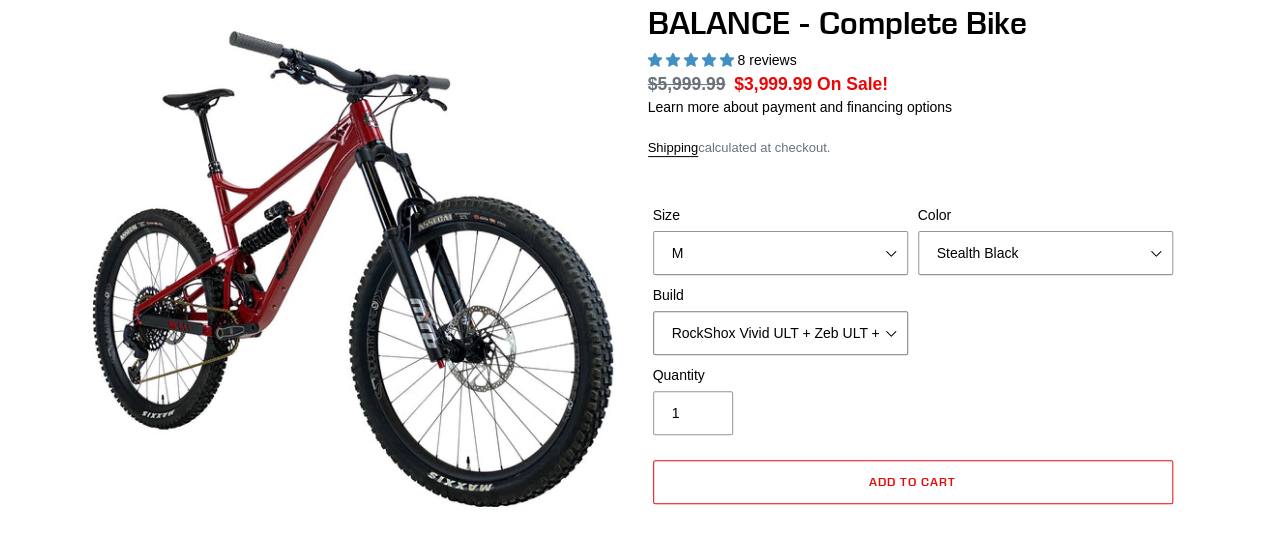click on "Cane Creek  Kitsuma DB + Helm MKII + SRAM GX
Cane Creek  Kitsuma DB + Helm MKII + SRAM XO
Cane Creek  Kitsuma DB + Helm MKII + Shimano XT
RockShox Vivid ULT + Zeb ULT + SRAM GX
RockShox Vivid ULT + Zeb ULT + SRAM XO
RockShox Vivid ULT + Zeb ULT + Shimano XT" at bounding box center (780, 333) 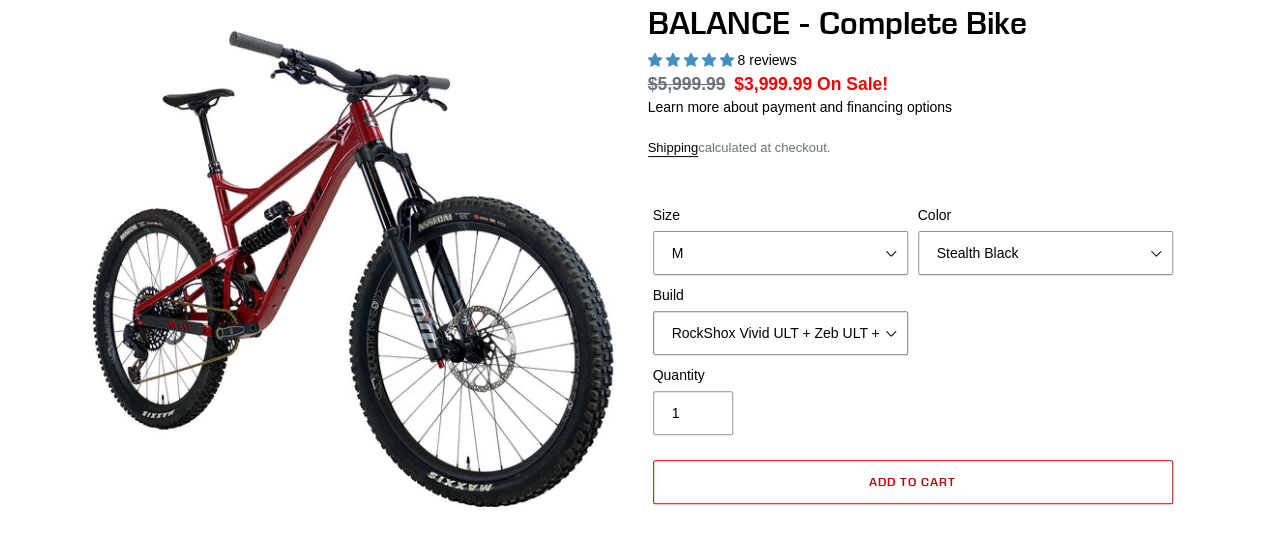 click on "Cane Creek  Kitsuma DB + Helm MKII + SRAM GX
Cane Creek  Kitsuma DB + Helm MKII + SRAM XO
Cane Creek  Kitsuma DB + Helm MKII + Shimano XT
RockShox Vivid ULT + Zeb ULT + SRAM GX
RockShox Vivid ULT + Zeb ULT + SRAM XO
RockShox Vivid ULT + Zeb ULT + Shimano XT" at bounding box center (780, 333) 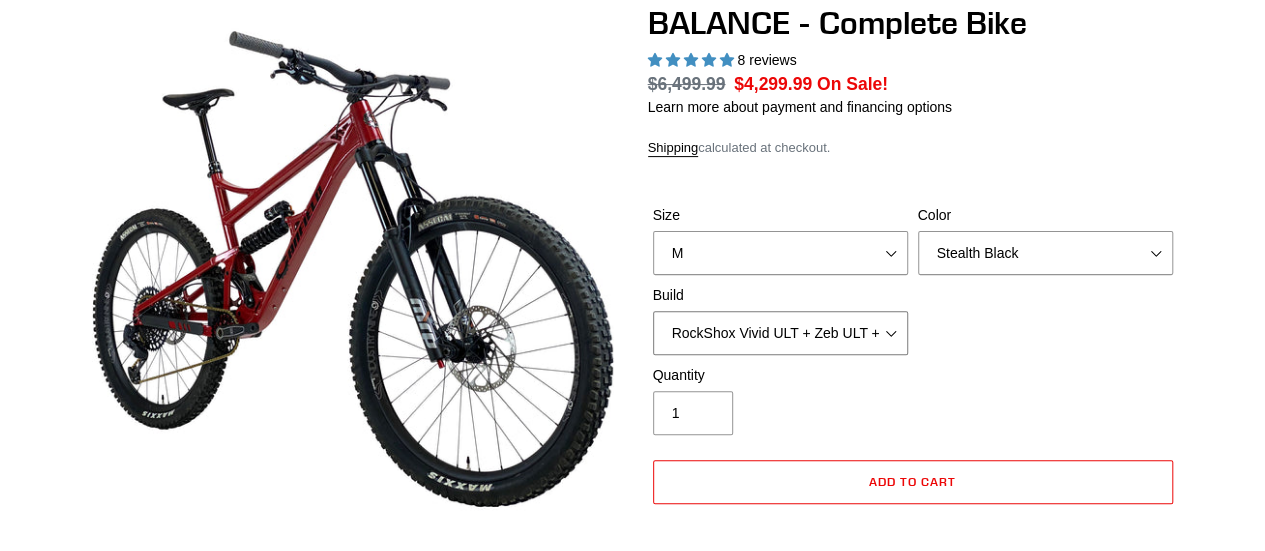 click on "Cane Creek  Kitsuma DB + Helm MKII + SRAM GX
Cane Creek  Kitsuma DB + Helm MKII + SRAM XO
Cane Creek  Kitsuma DB + Helm MKII + Shimano XT
RockShox Vivid ULT + Zeb ULT + SRAM GX
RockShox Vivid ULT + Zeb ULT + SRAM XO
RockShox Vivid ULT + Zeb ULT + Shimano XT" at bounding box center [780, 333] 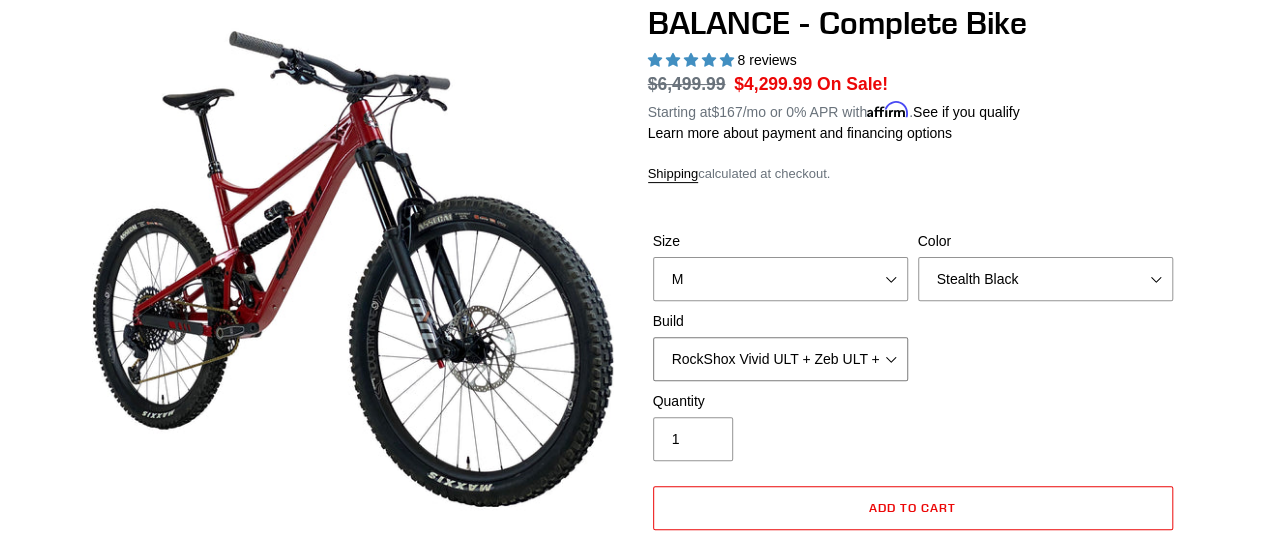 click on "Cane Creek  Kitsuma DB + Helm MKII + SRAM GX
Cane Creek  Kitsuma DB + Helm MKII + SRAM XO
Cane Creek  Kitsuma DB + Helm MKII + Shimano XT
RockShox Vivid ULT + Zeb ULT + SRAM GX
RockShox Vivid ULT + Zeb ULT + SRAM XO
RockShox Vivid ULT + Zeb ULT + Shimano XT" at bounding box center [780, 359] 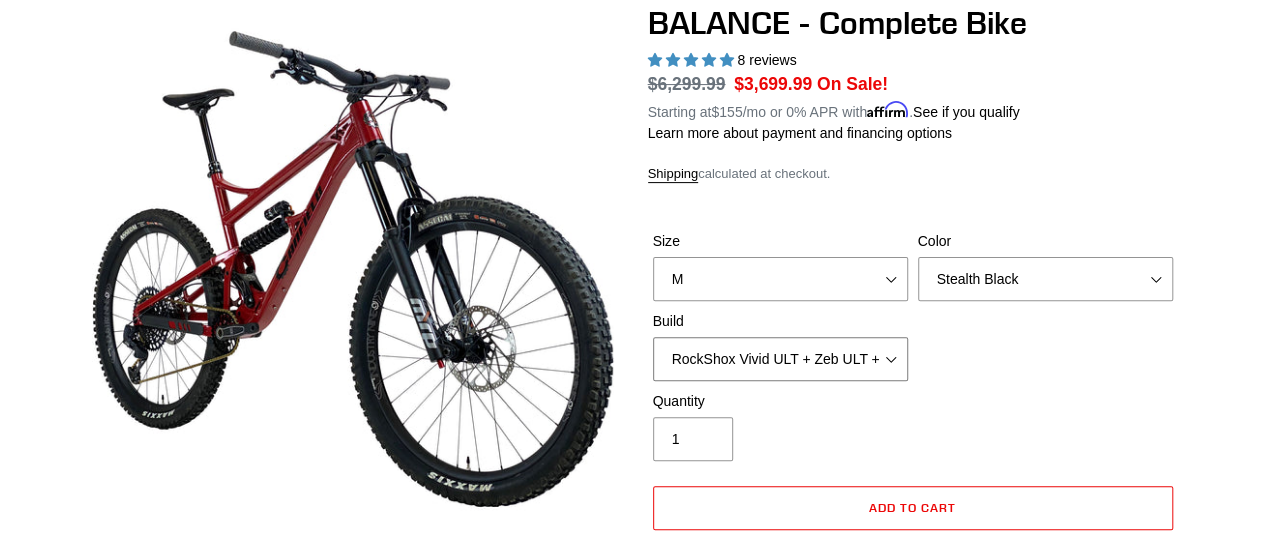 click on "Cane Creek  Kitsuma DB + Helm MKII + SRAM GX
Cane Creek  Kitsuma DB + Helm MKII + SRAM XO
Cane Creek  Kitsuma DB + Helm MKII + Shimano XT
RockShox Vivid ULT + Zeb ULT + SRAM GX
RockShox Vivid ULT + Zeb ULT + SRAM XO
RockShox Vivid ULT + Zeb ULT + Shimano XT" at bounding box center (780, 359) 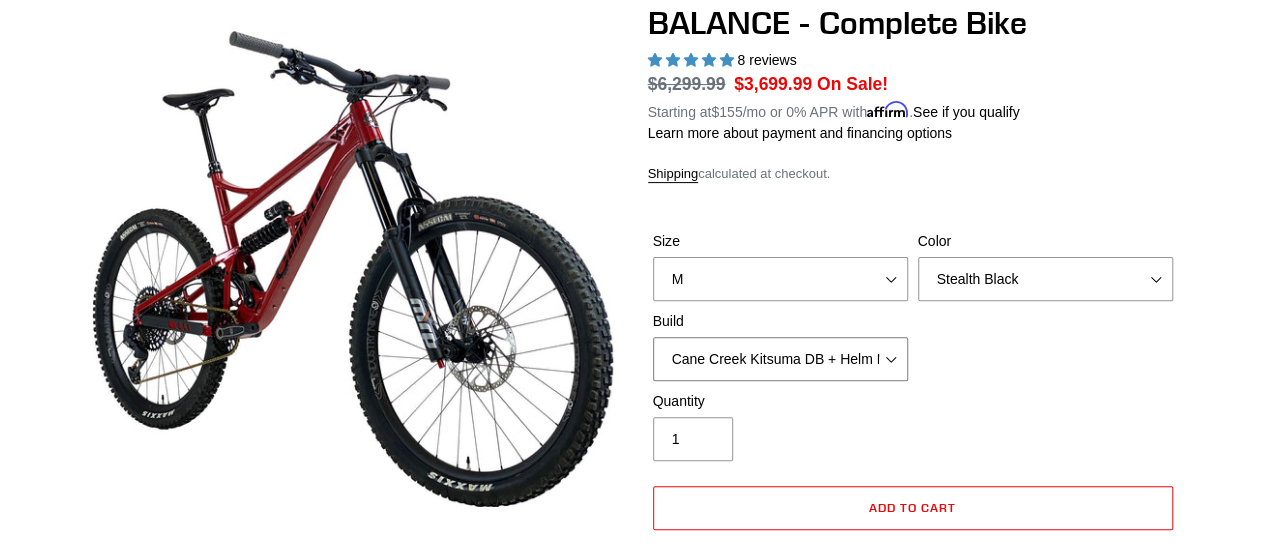 click on "Cane Creek  Kitsuma DB + Helm MKII + SRAM GX
Cane Creek  Kitsuma DB + Helm MKII + SRAM XO
Cane Creek  Kitsuma DB + Helm MKII + Shimano XT
RockShox Vivid ULT + Zeb ULT + SRAM GX
RockShox Vivid ULT + Zeb ULT + SRAM XO
RockShox Vivid ULT + Zeb ULT + Shimano XT" at bounding box center [780, 359] 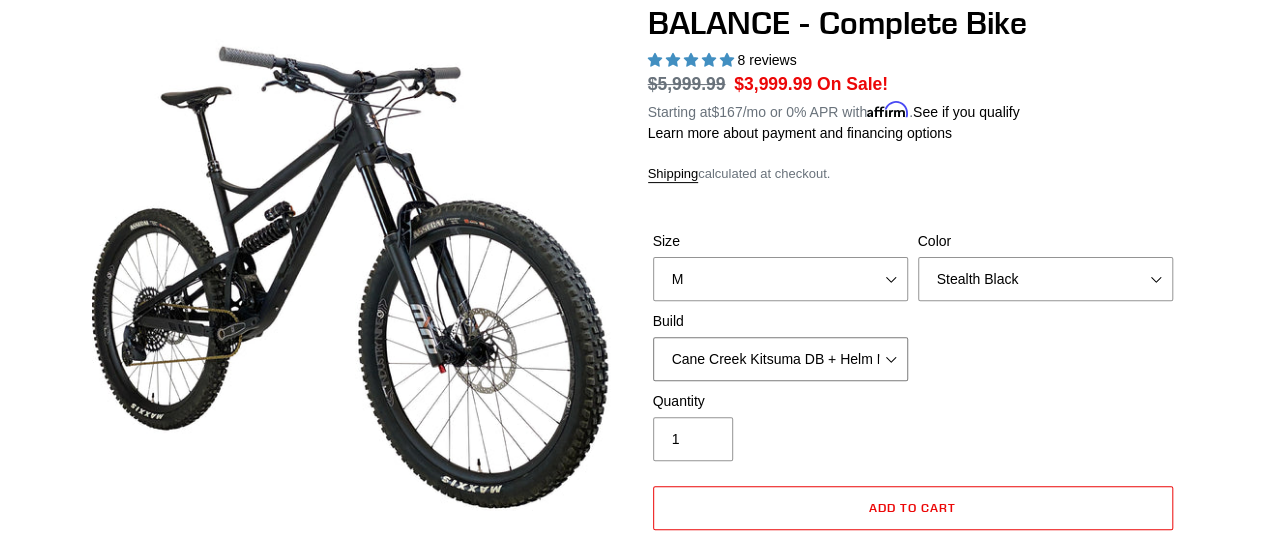 click on "Cane Creek  Kitsuma DB + Helm MKII + SRAM GX
Cane Creek  Kitsuma DB + Helm MKII + SRAM XO
Cane Creek  Kitsuma DB + Helm MKII + Shimano XT
RockShox Vivid ULT + Zeb ULT + SRAM GX
RockShox Vivid ULT + Zeb ULT + SRAM XO
RockShox Vivid ULT + Zeb ULT + Shimano XT" at bounding box center [780, 359] 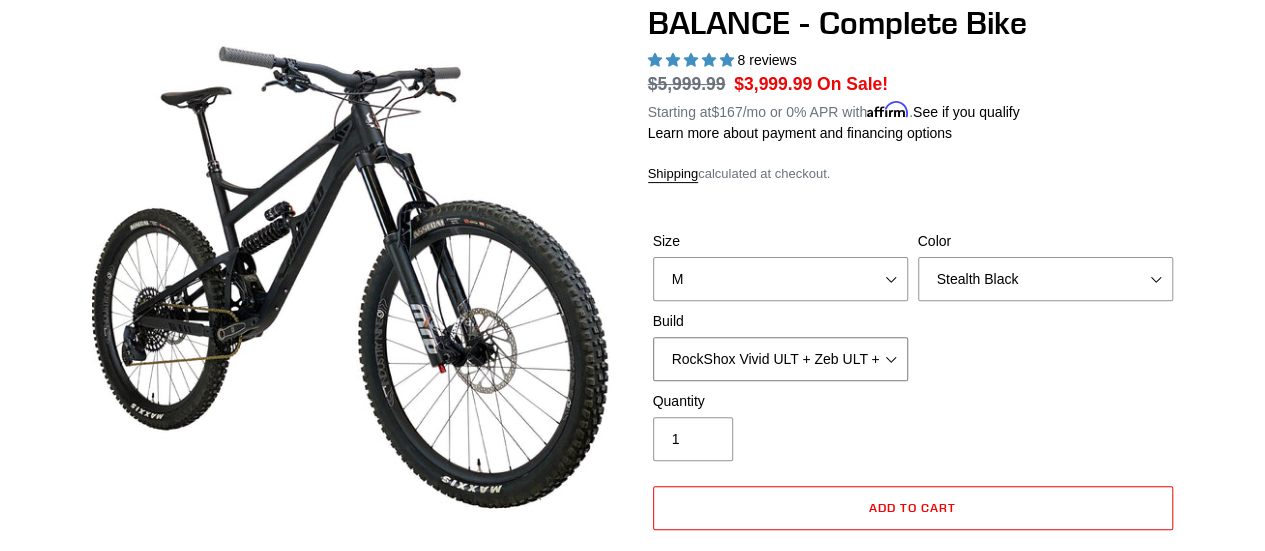 click on "Cane Creek  Kitsuma DB + Helm MKII + SRAM GX
Cane Creek  Kitsuma DB + Helm MKII + SRAM XO
Cane Creek  Kitsuma DB + Helm MKII + Shimano XT
RockShox Vivid ULT + Zeb ULT + SRAM GX
RockShox Vivid ULT + Zeb ULT + SRAM XO
RockShox Vivid ULT + Zeb ULT + Shimano XT" at bounding box center [780, 359] 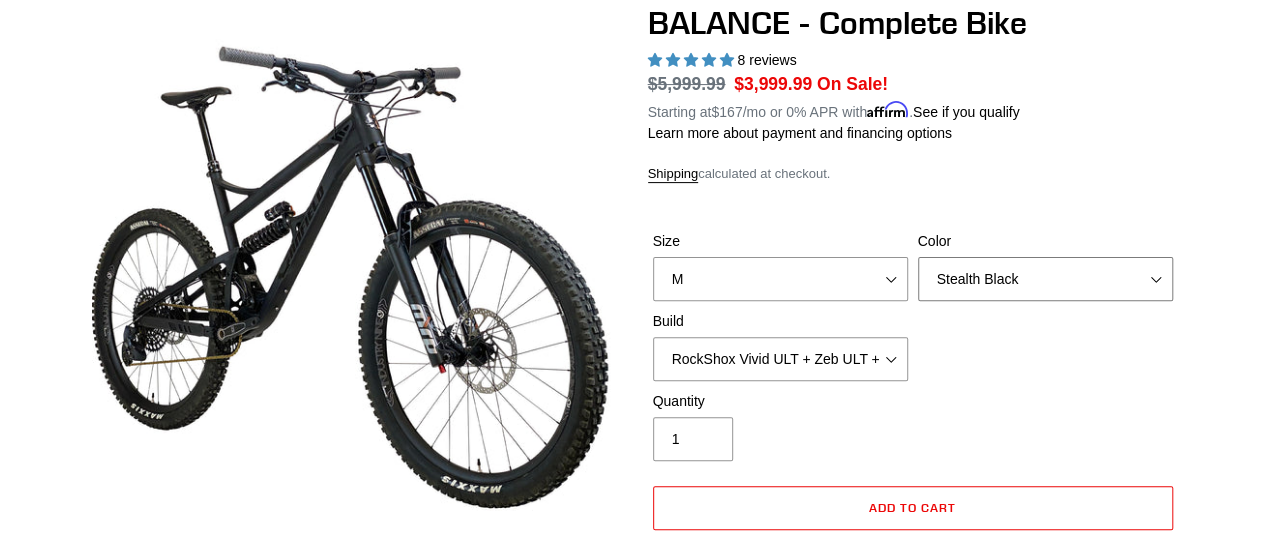 click on "Bomber Blue
Goat's Blood
Stealth Black" at bounding box center (1045, 279) 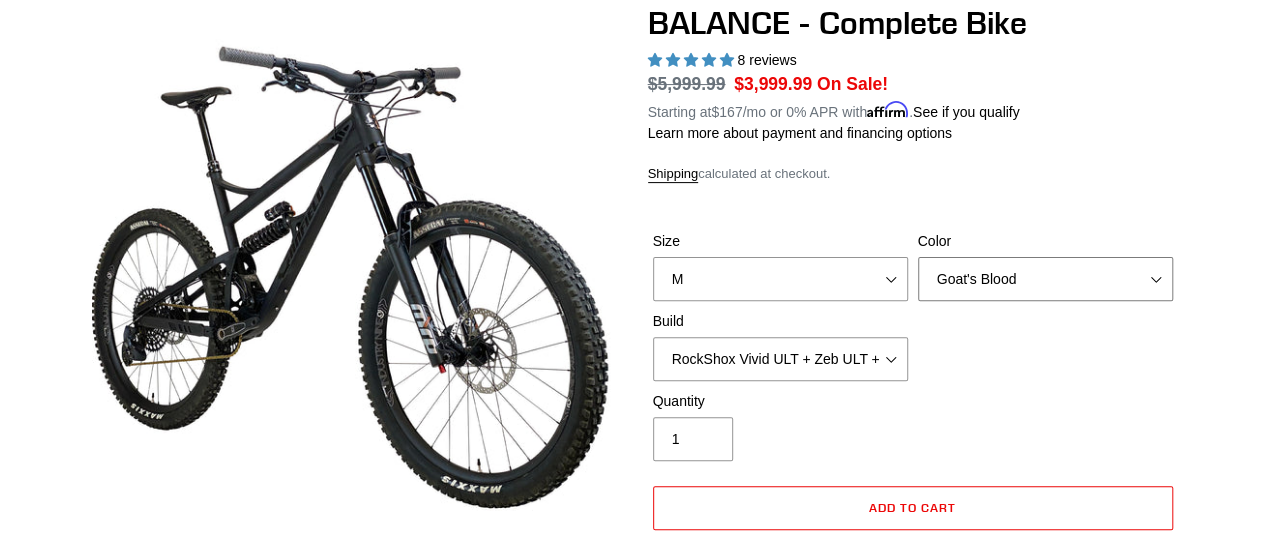 click on "Bomber Blue
Goat's Blood
Stealth Black" at bounding box center [1045, 279] 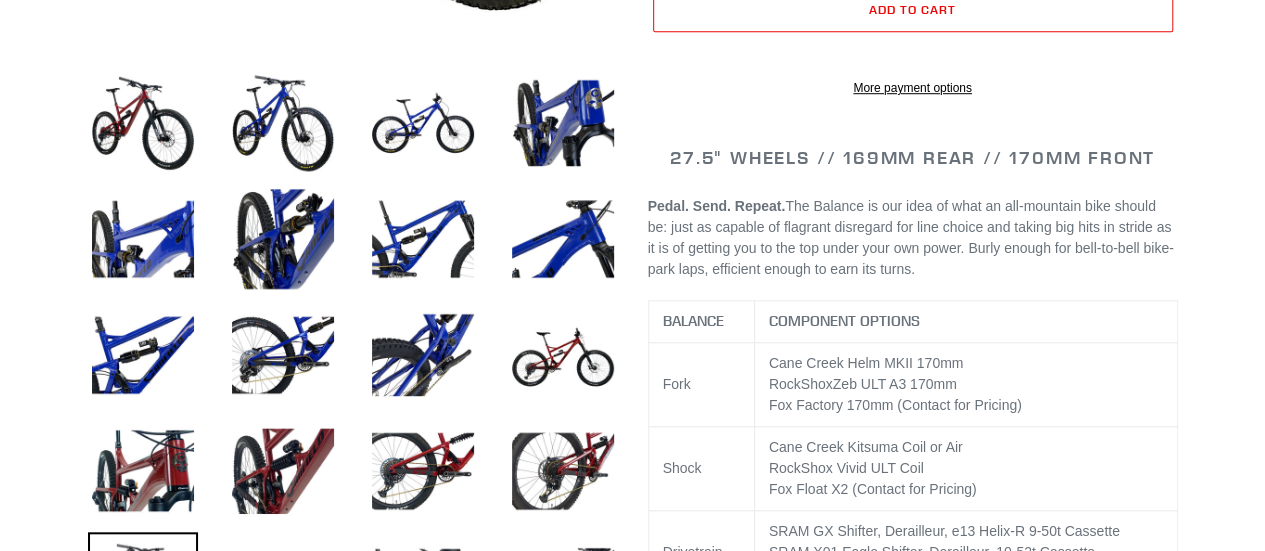 scroll, scrollTop: 700, scrollLeft: 0, axis: vertical 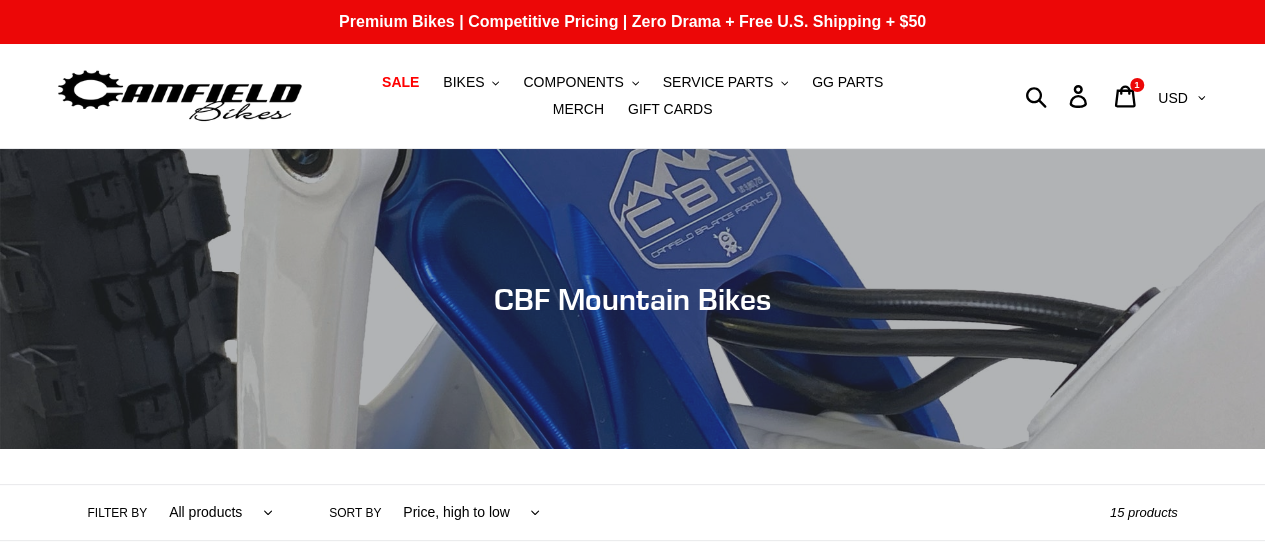 click at bounding box center (180, 96) 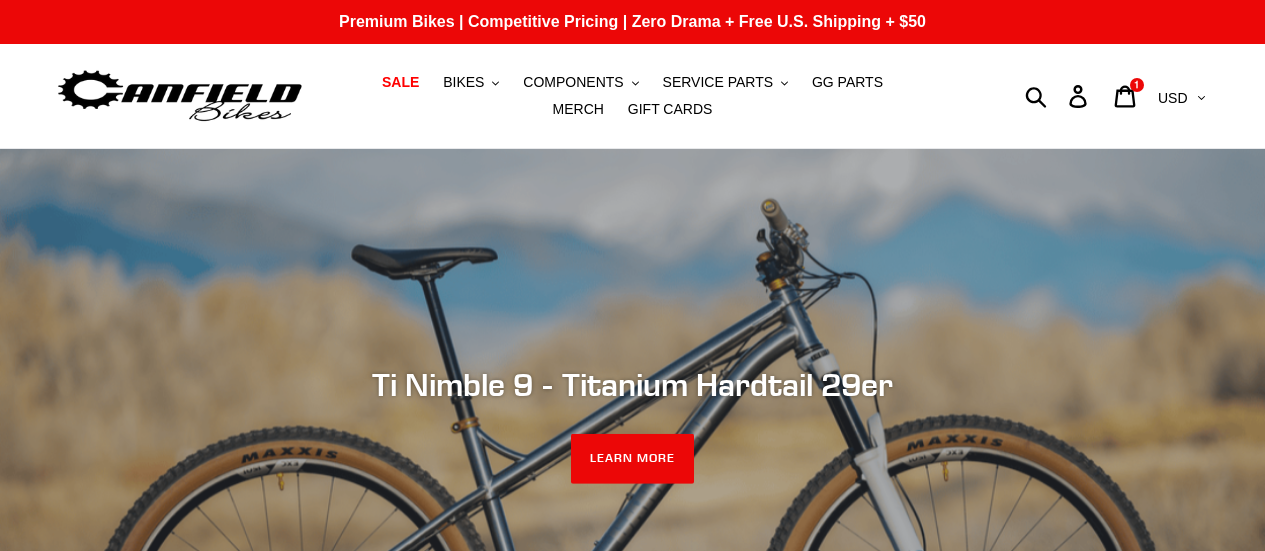 scroll, scrollTop: 0, scrollLeft: 0, axis: both 